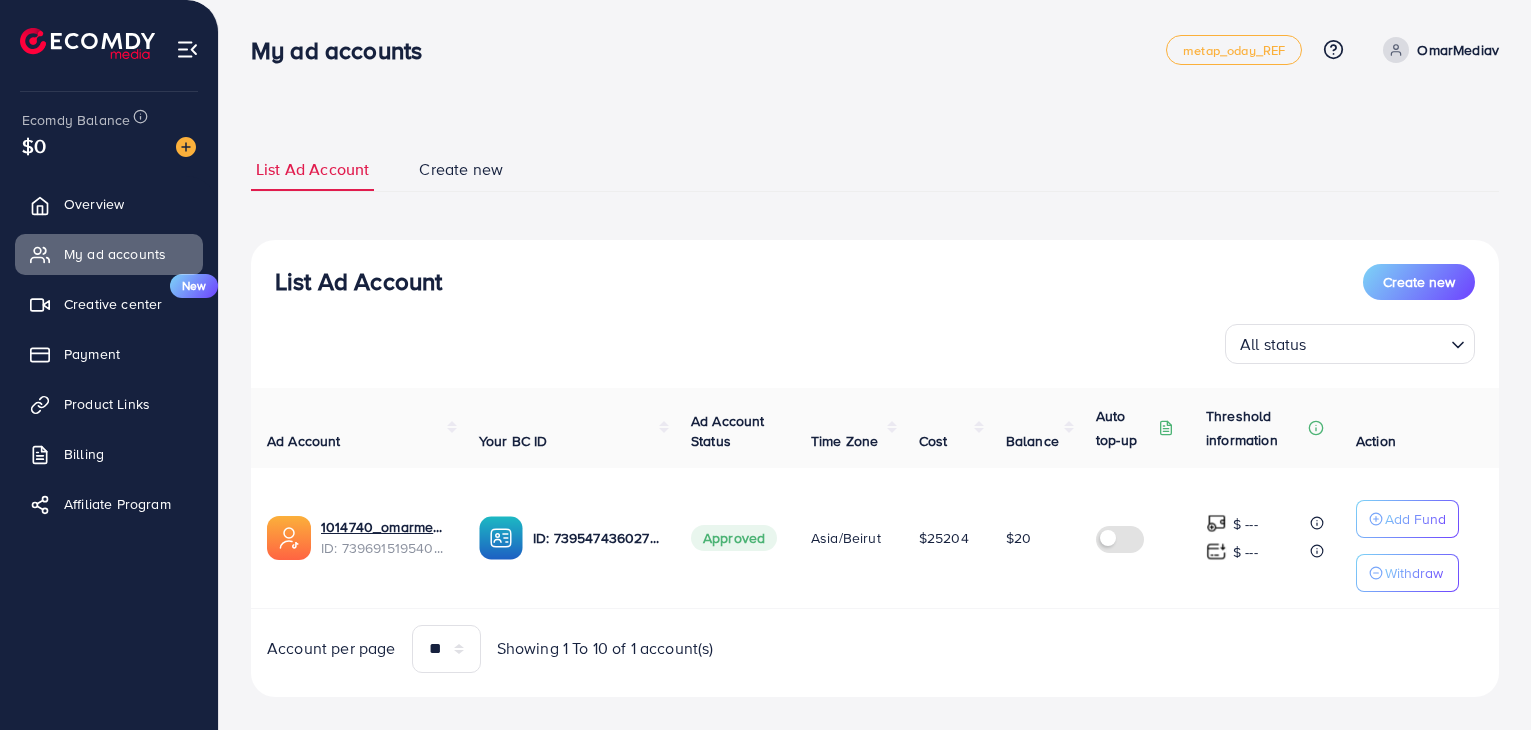 scroll, scrollTop: 0, scrollLeft: 0, axis: both 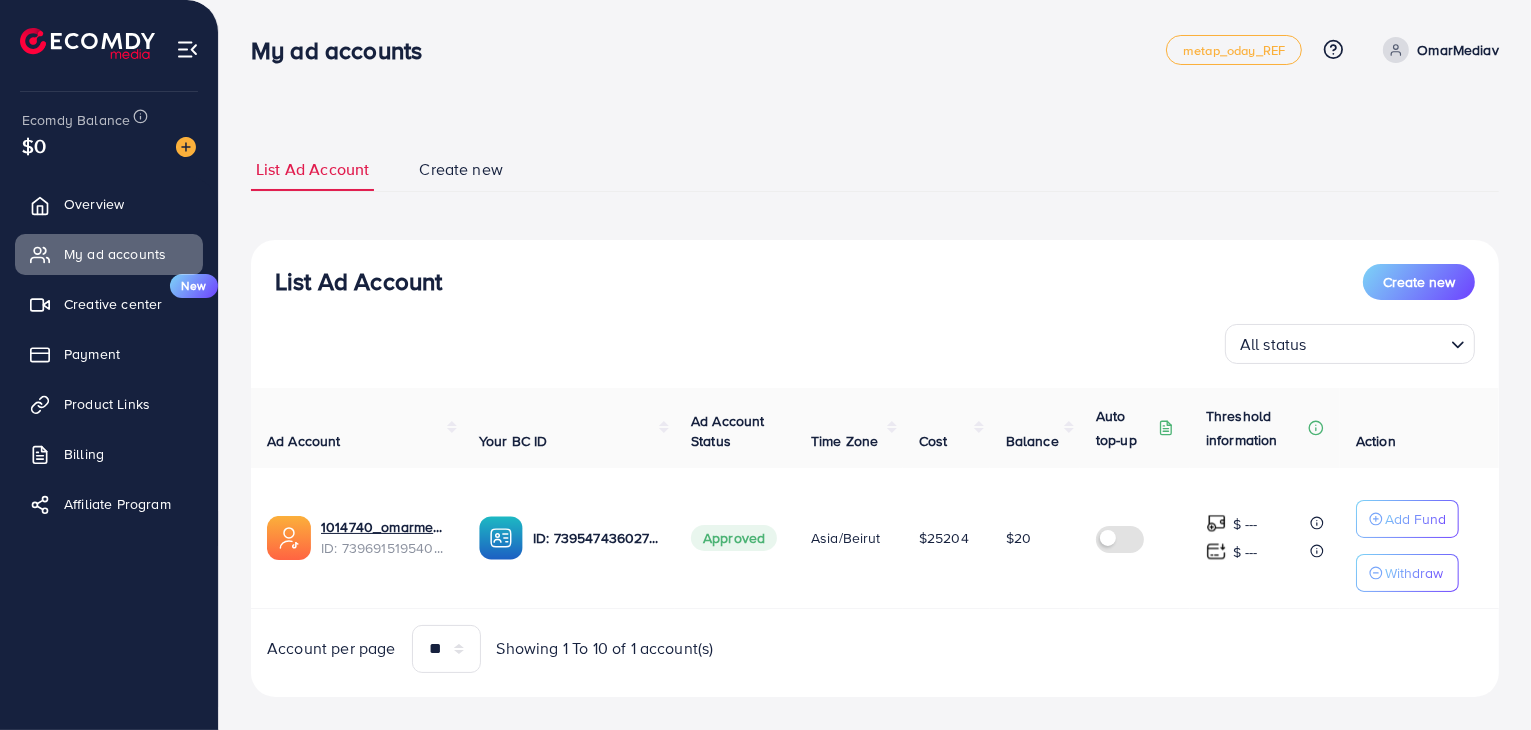 click on "OmarMediav" at bounding box center [1458, 50] 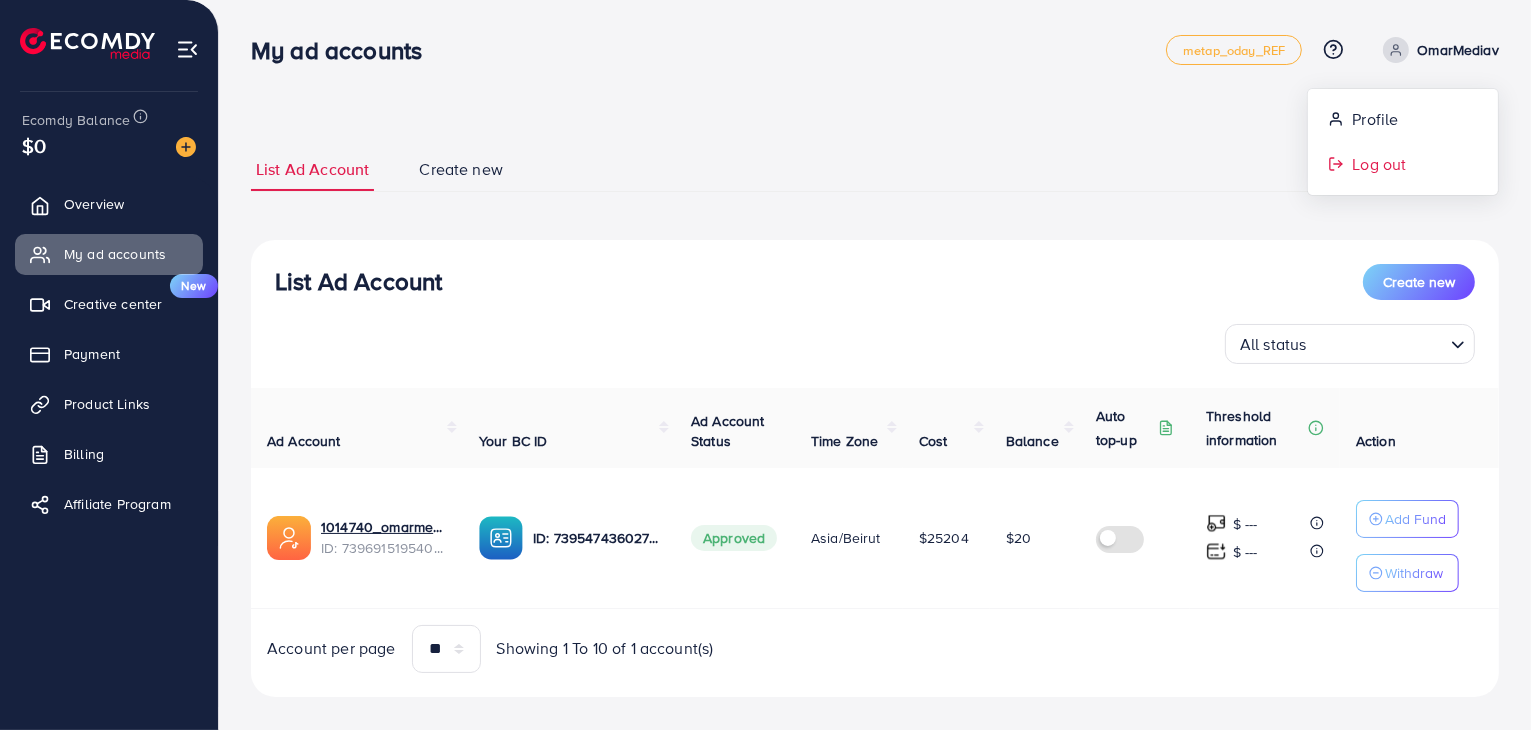 click on "Log out" at bounding box center [1403, 164] 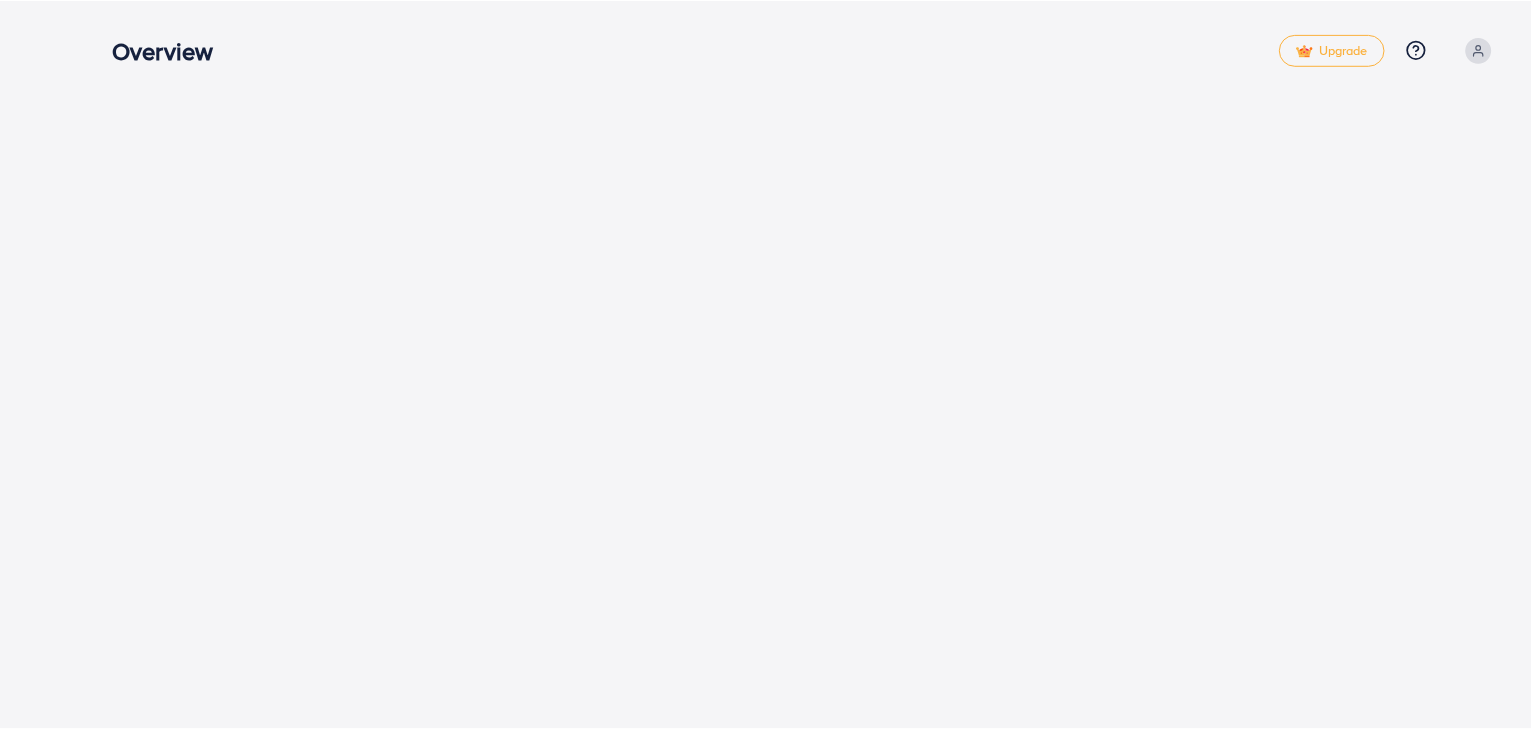 scroll, scrollTop: 0, scrollLeft: 0, axis: both 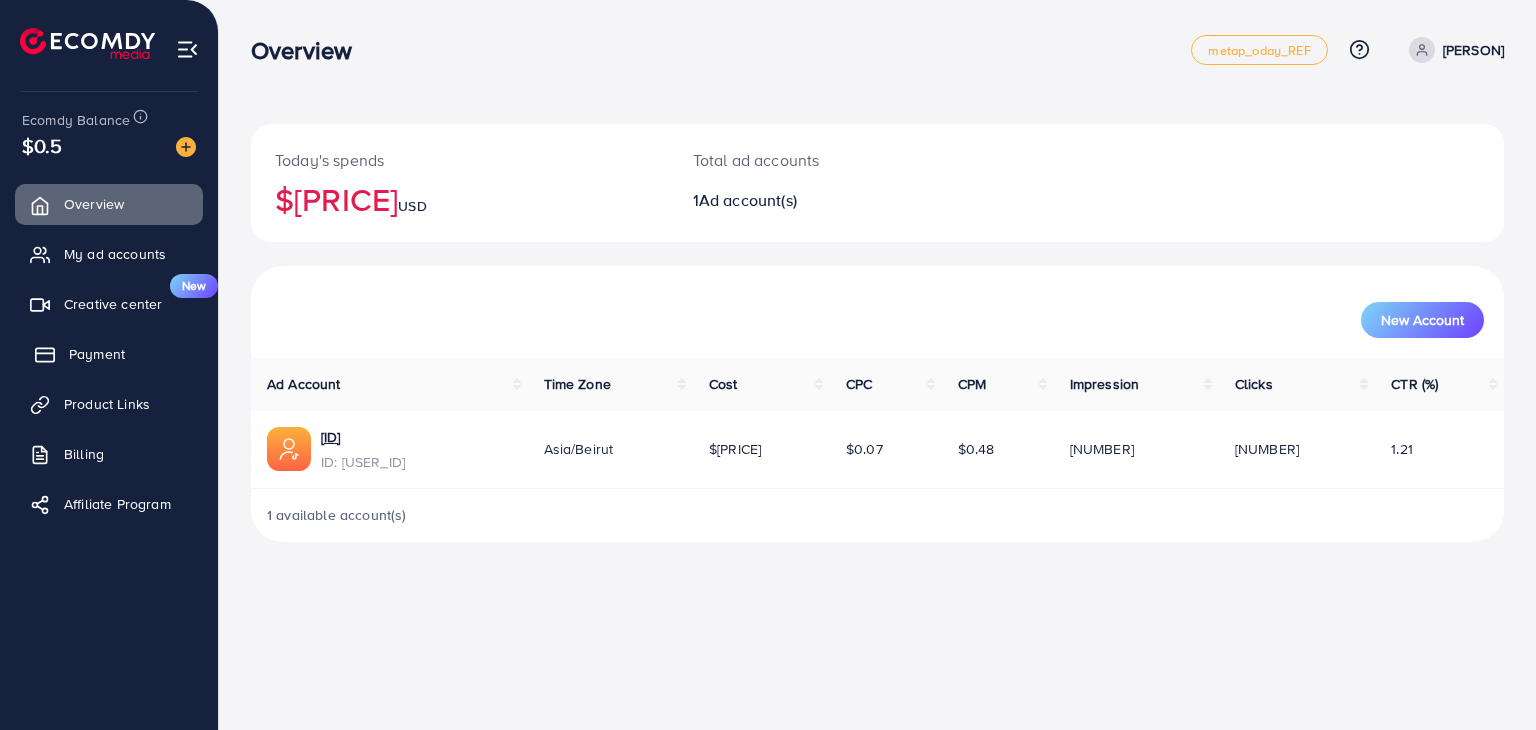 click on "Payment" at bounding box center [97, 354] 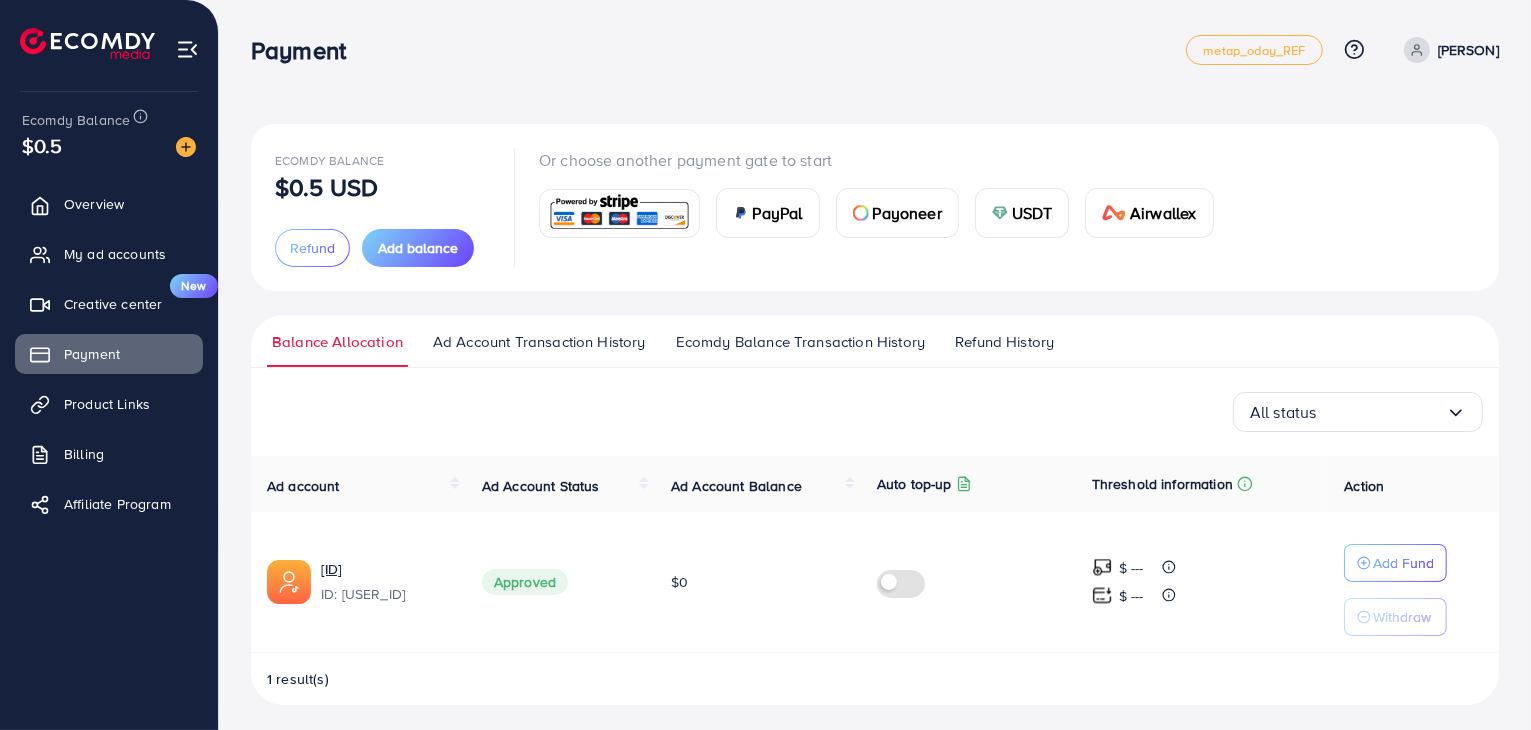 scroll, scrollTop: 6, scrollLeft: 0, axis: vertical 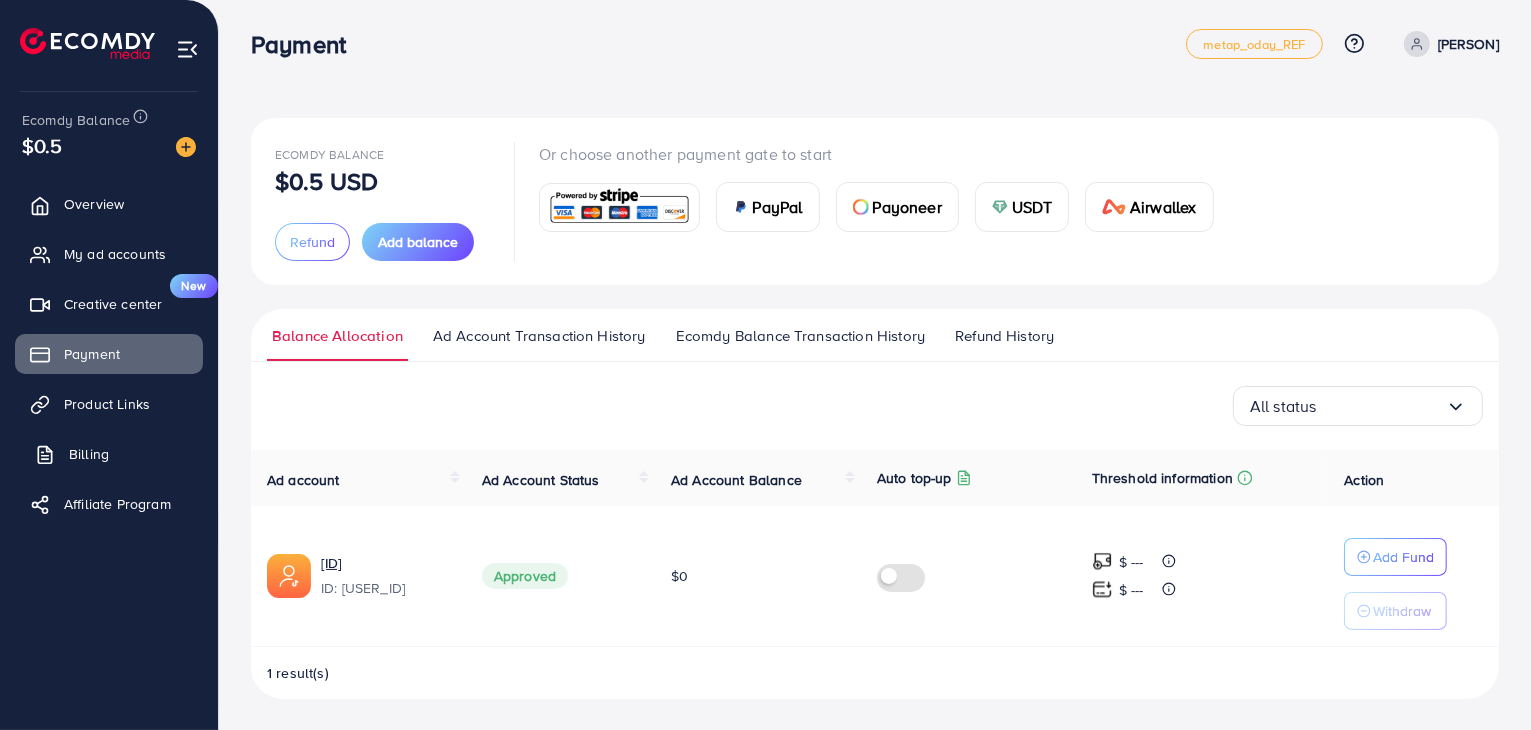 click on "Billing" at bounding box center [89, 454] 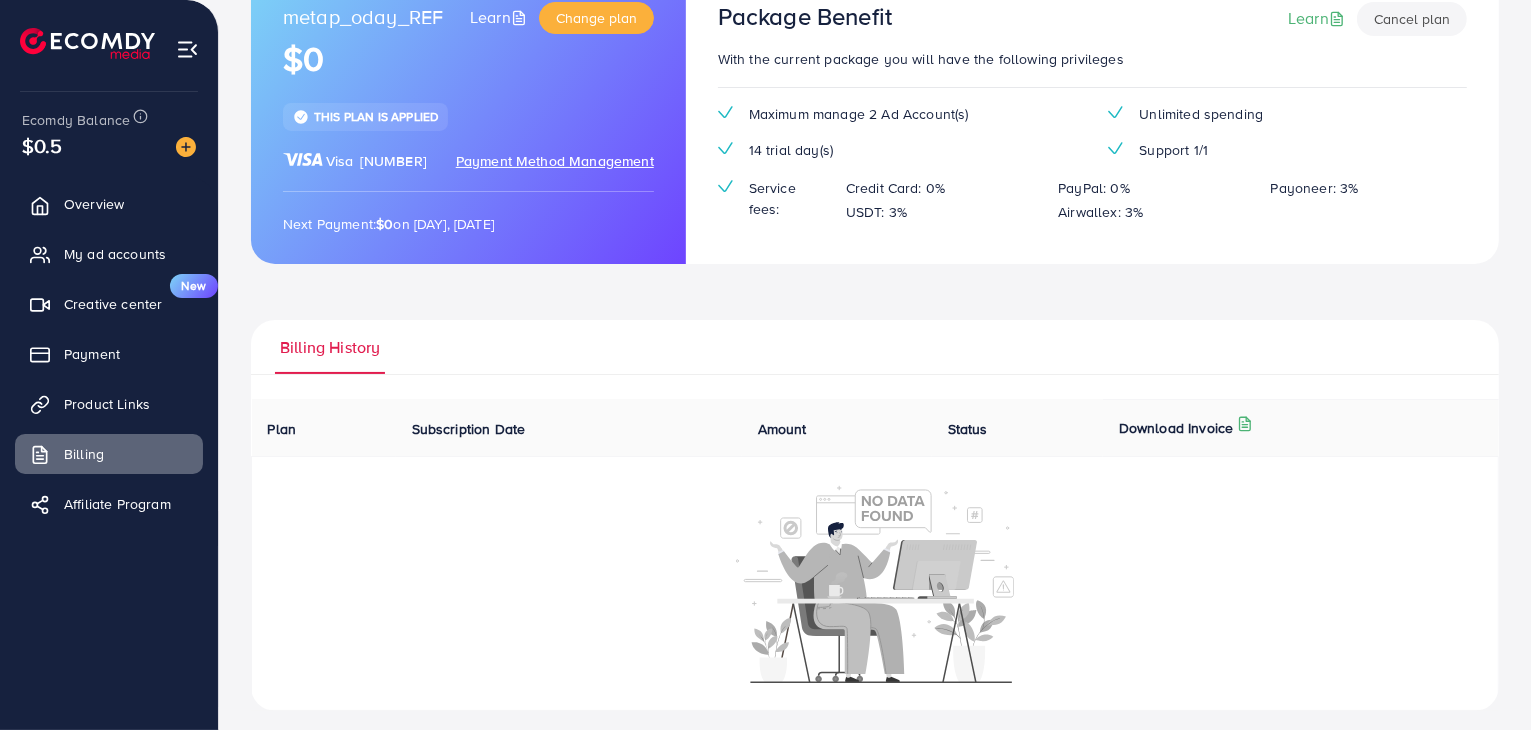 scroll, scrollTop: 166, scrollLeft: 0, axis: vertical 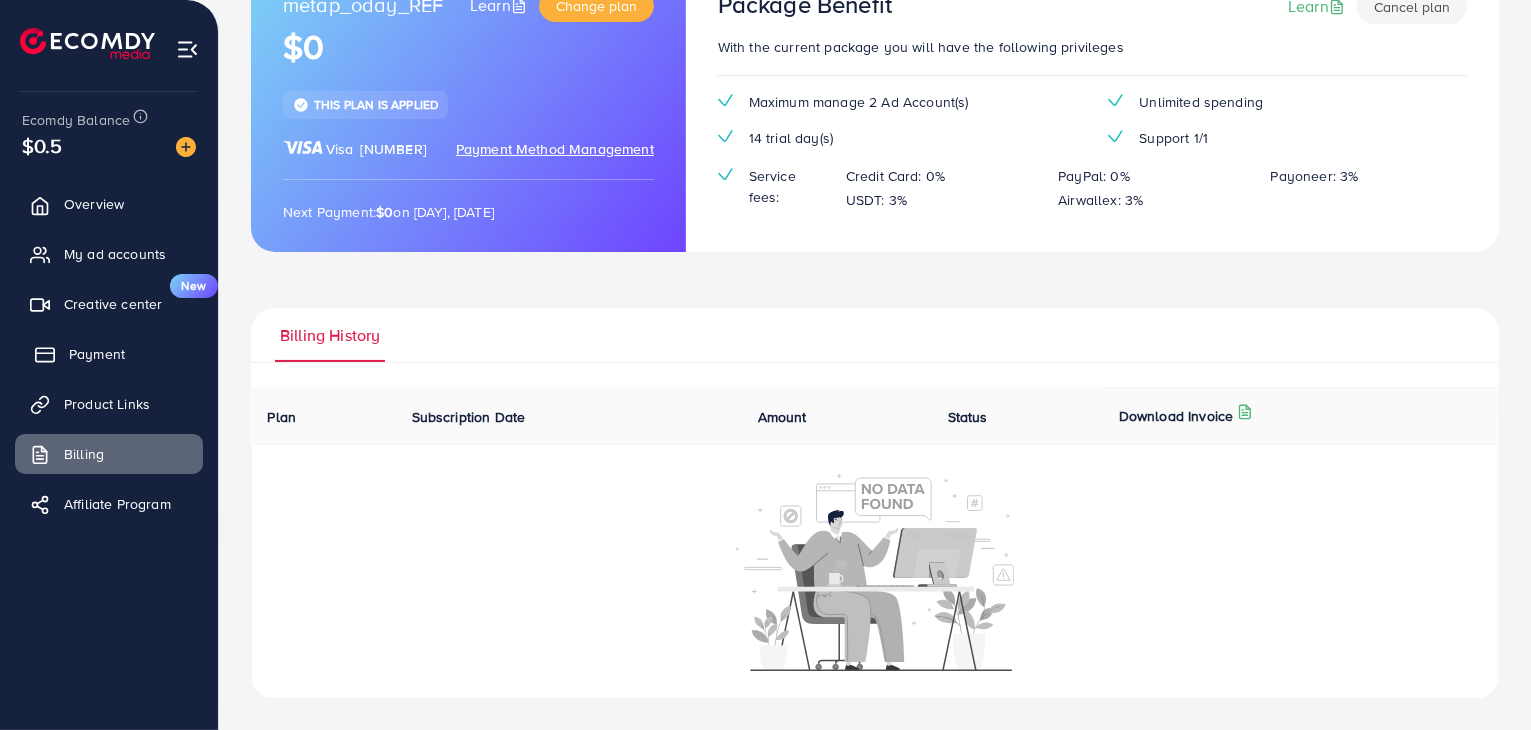click on "Payment" at bounding box center (97, 354) 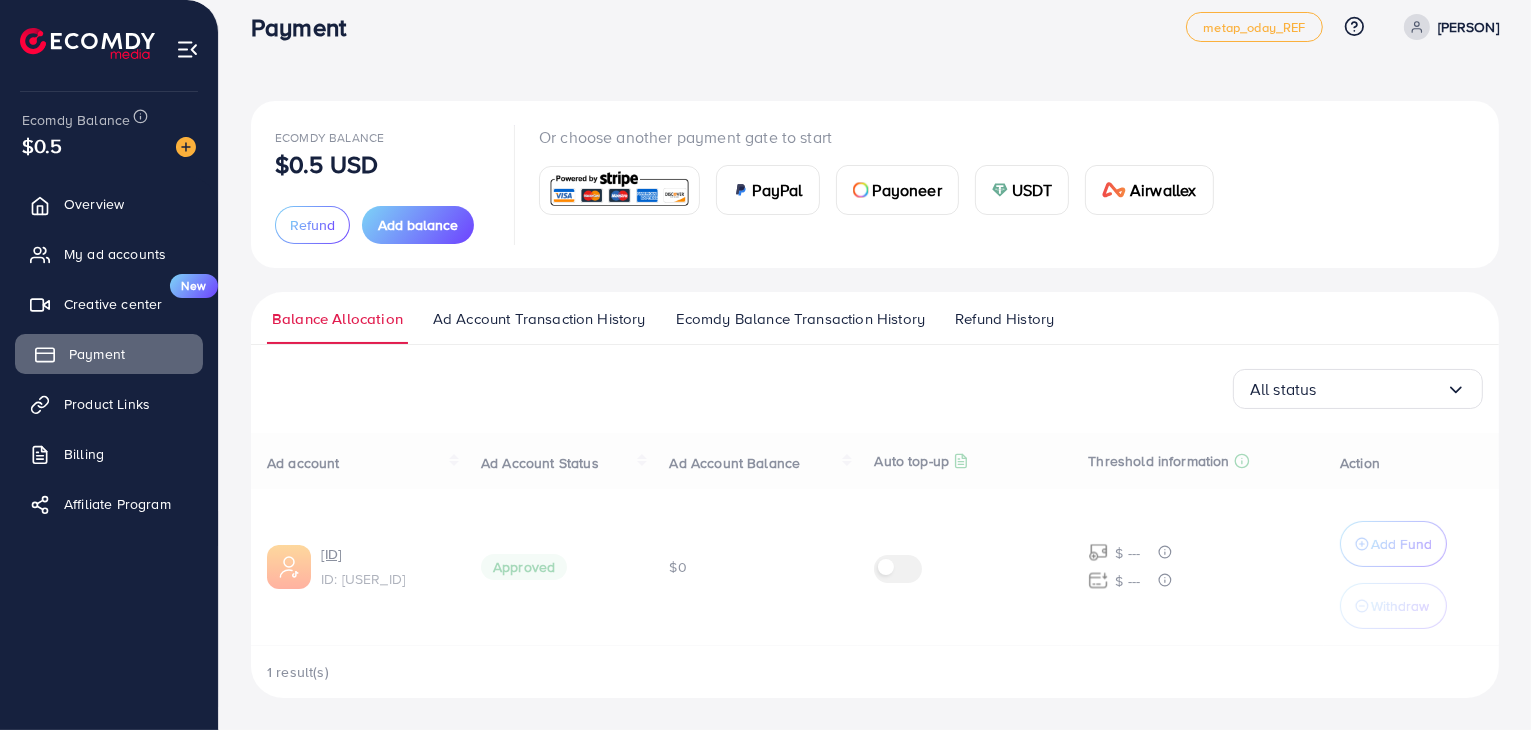 scroll, scrollTop: 0, scrollLeft: 0, axis: both 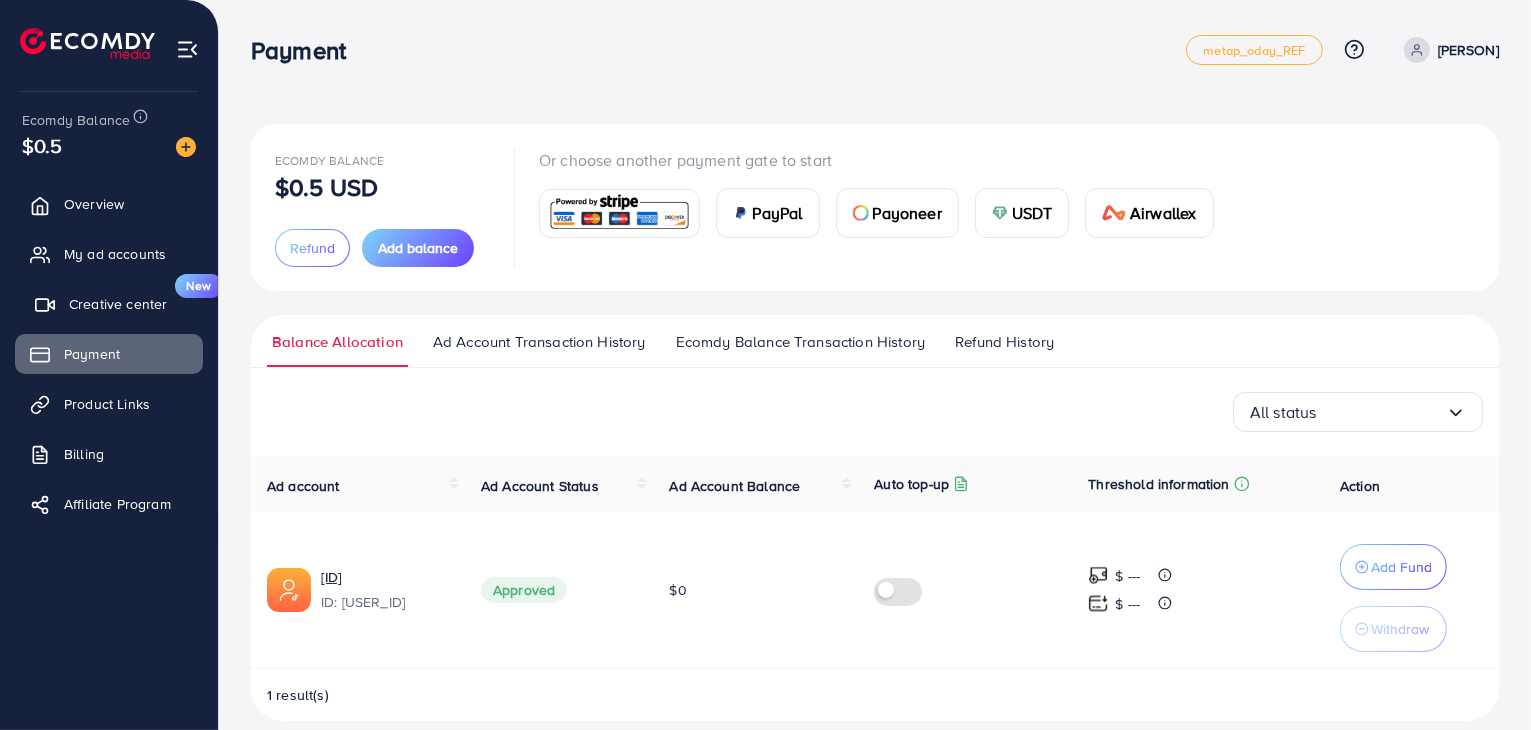 click on "Creative center" at bounding box center (118, 304) 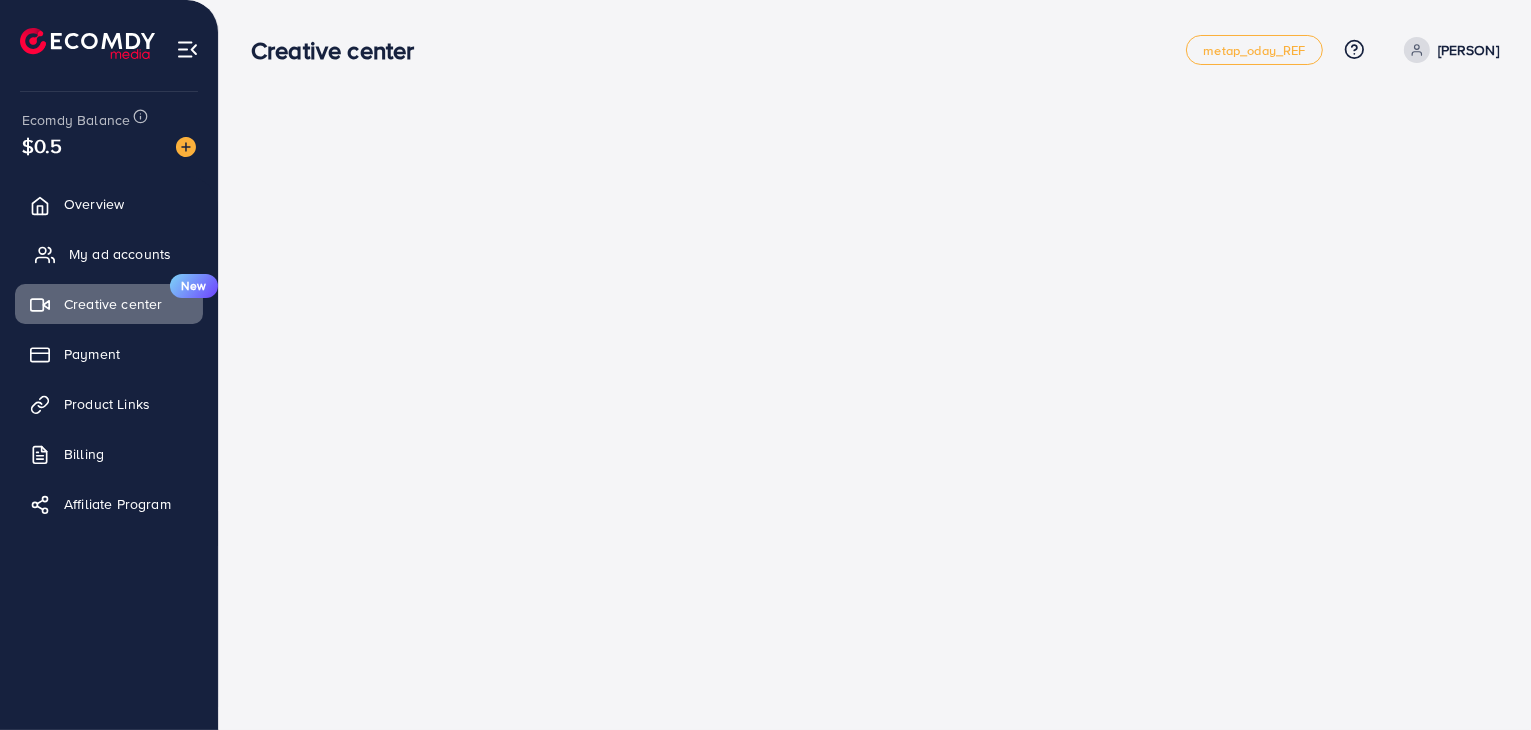click on "My ad accounts" at bounding box center [120, 254] 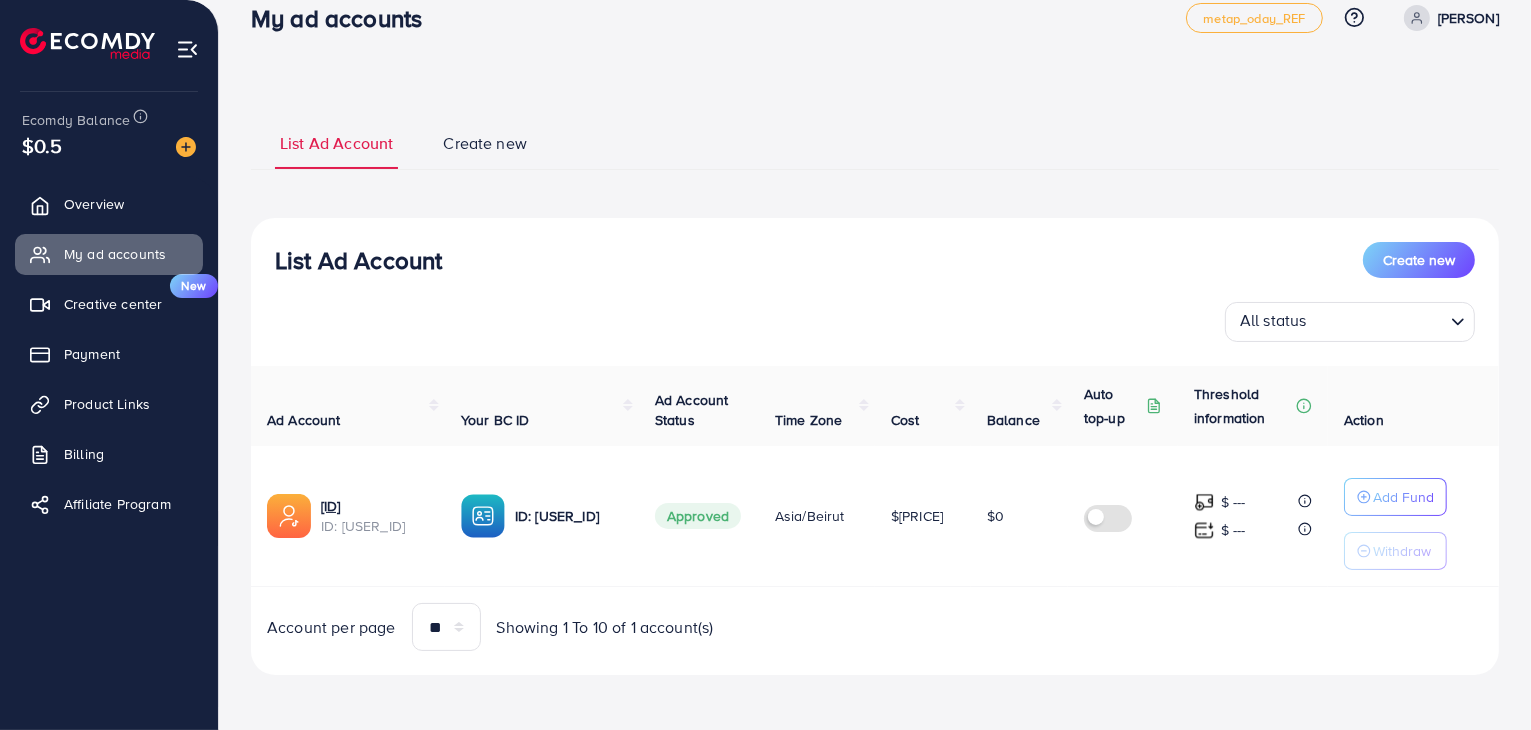 scroll, scrollTop: 32, scrollLeft: 0, axis: vertical 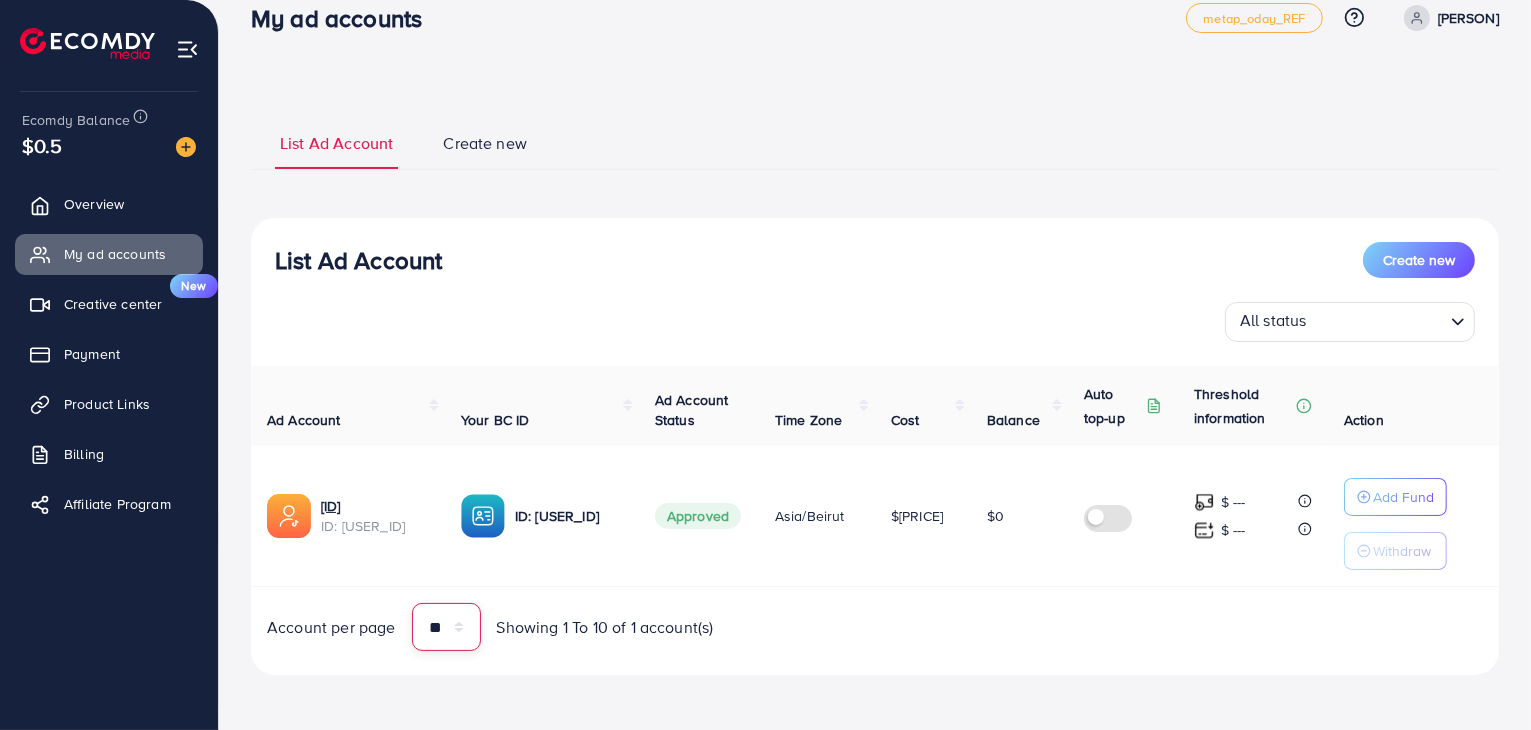 click on "** ** ** ***" at bounding box center [446, 627] 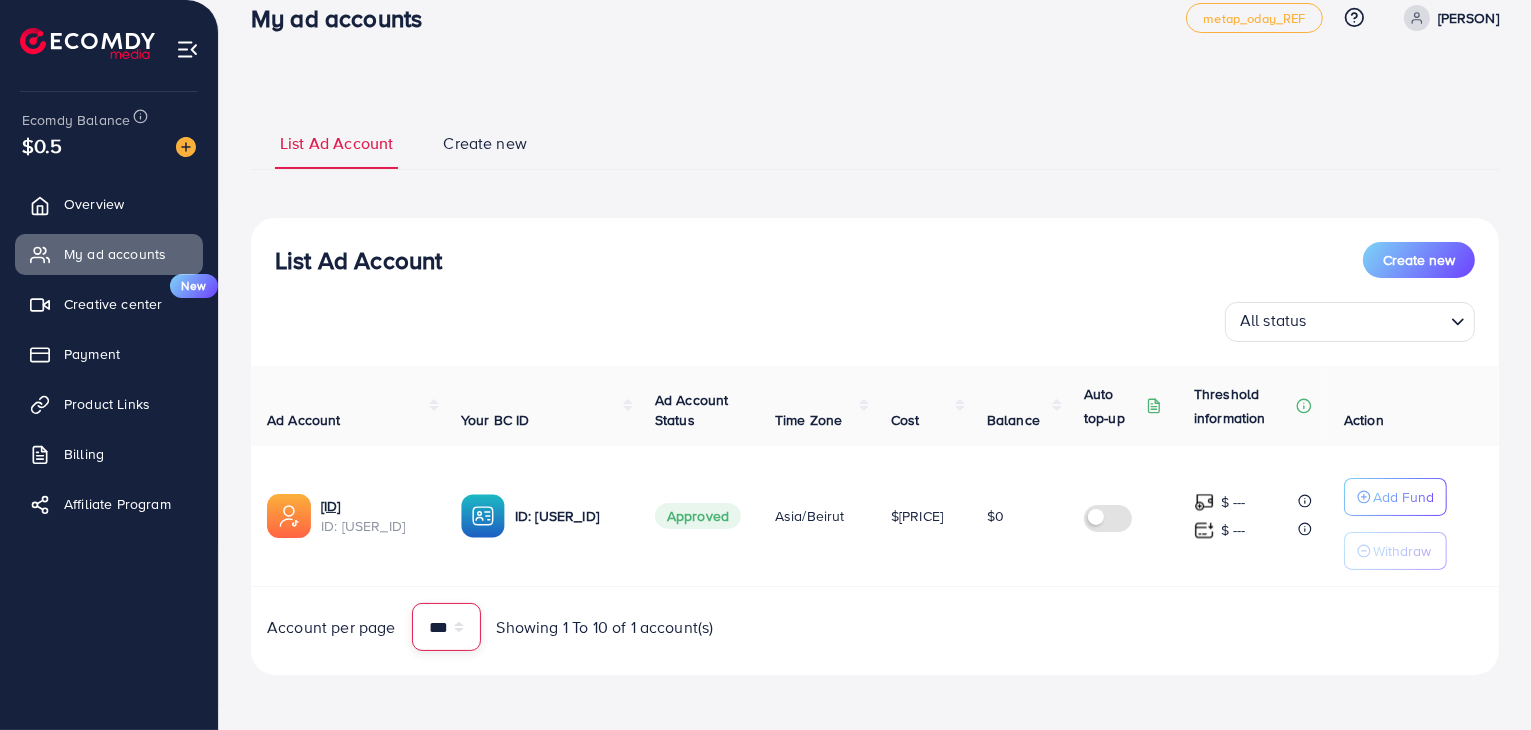 click on "** ** ** ***" at bounding box center [446, 627] 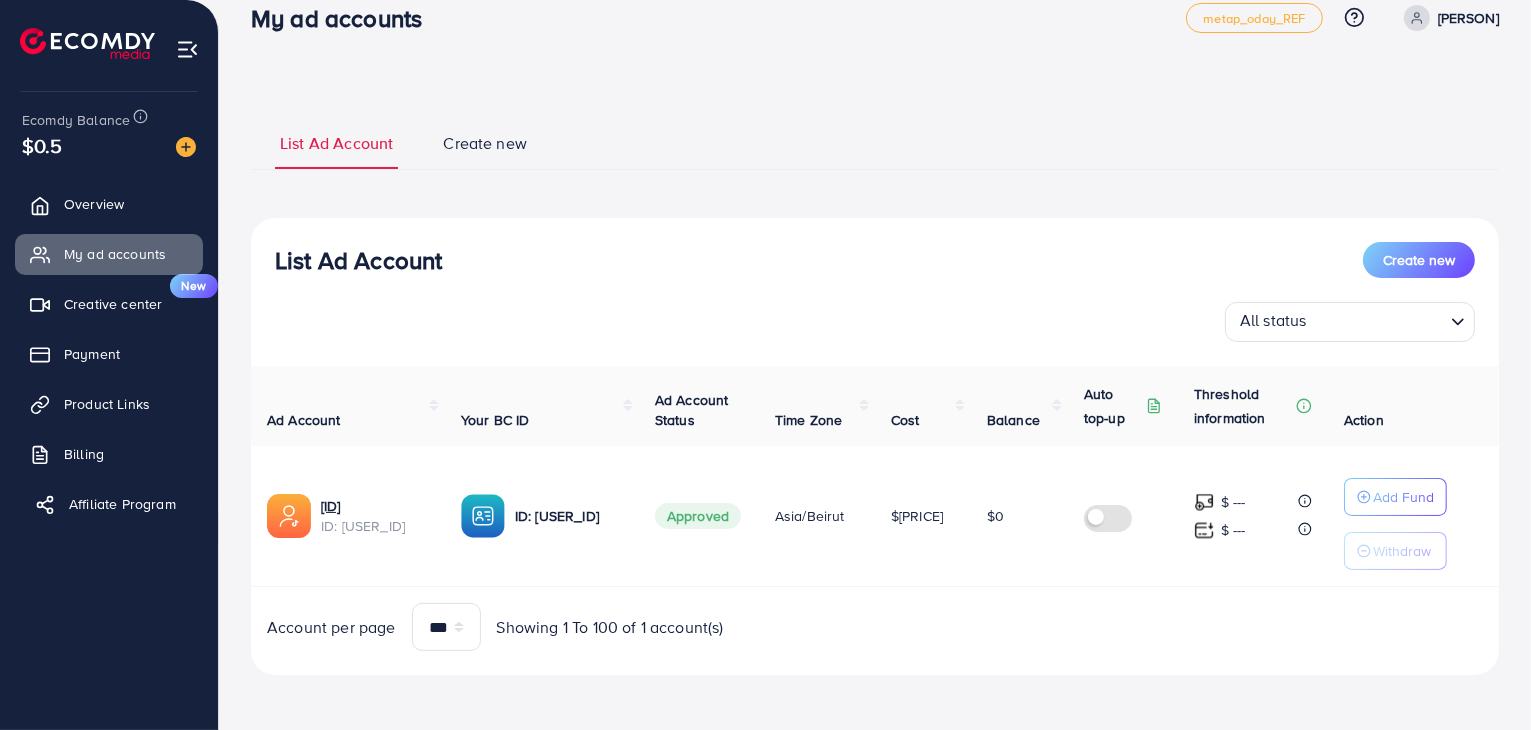 click on "Affiliate Program" at bounding box center [122, 504] 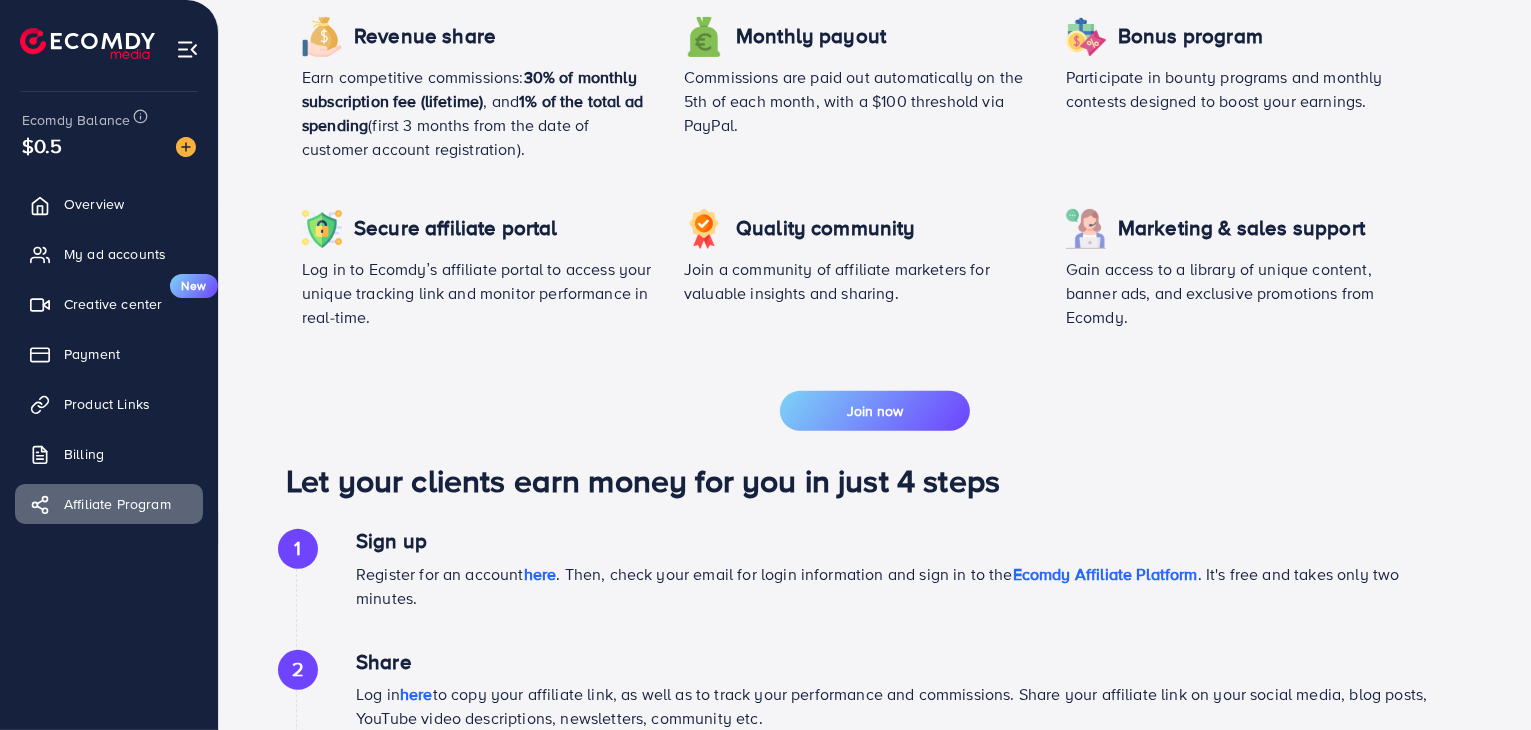 scroll, scrollTop: 576, scrollLeft: 0, axis: vertical 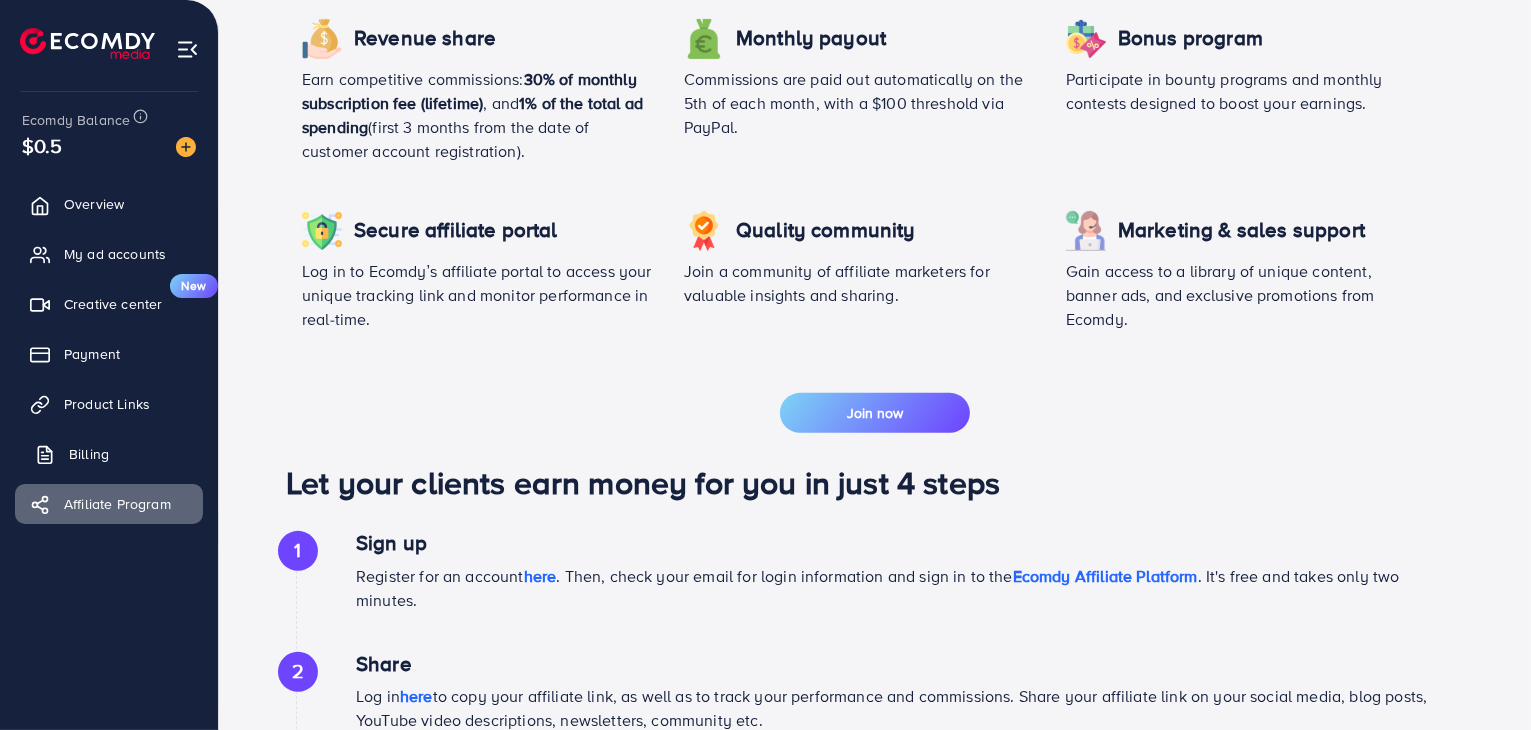 click on "Billing" at bounding box center (109, 454) 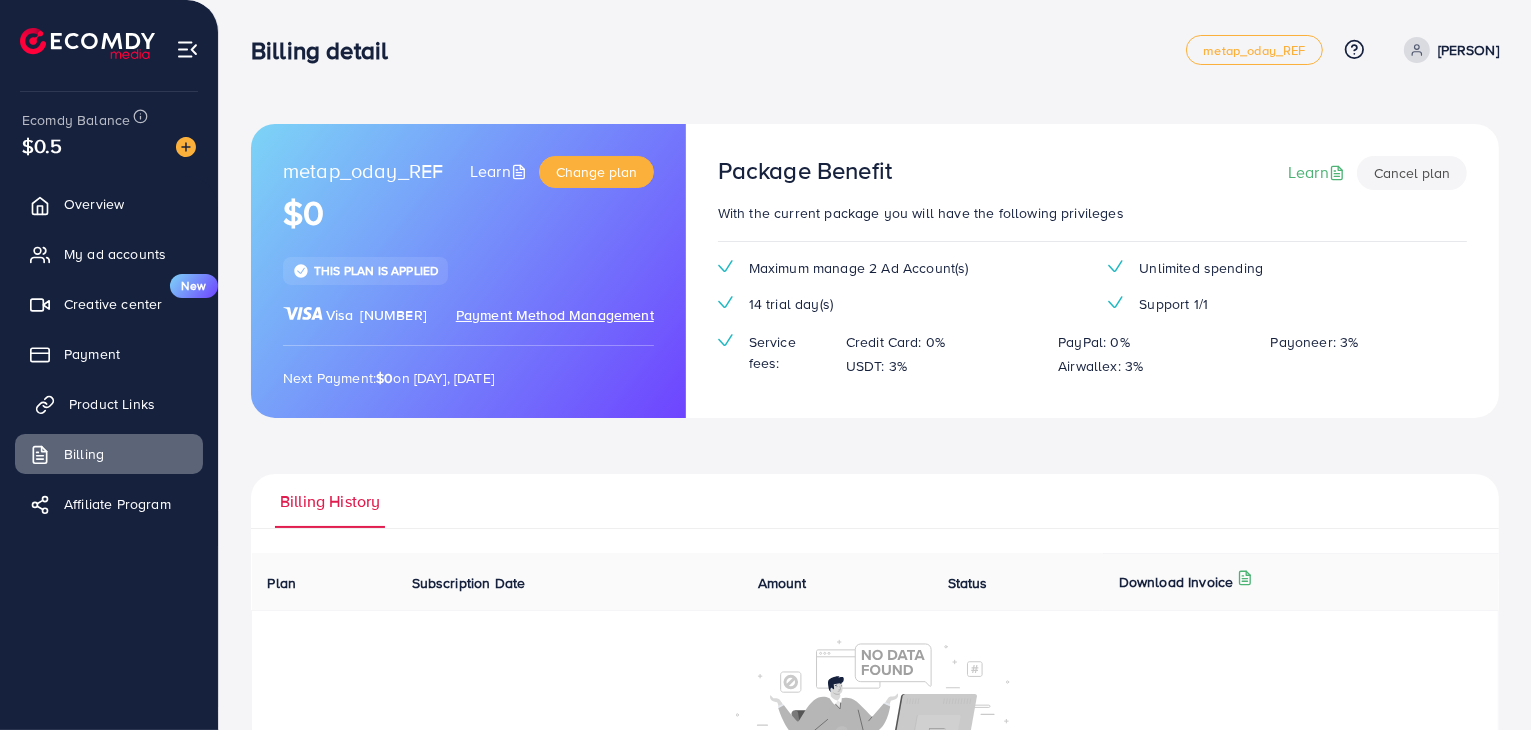 click on "Product Links" at bounding box center [109, 404] 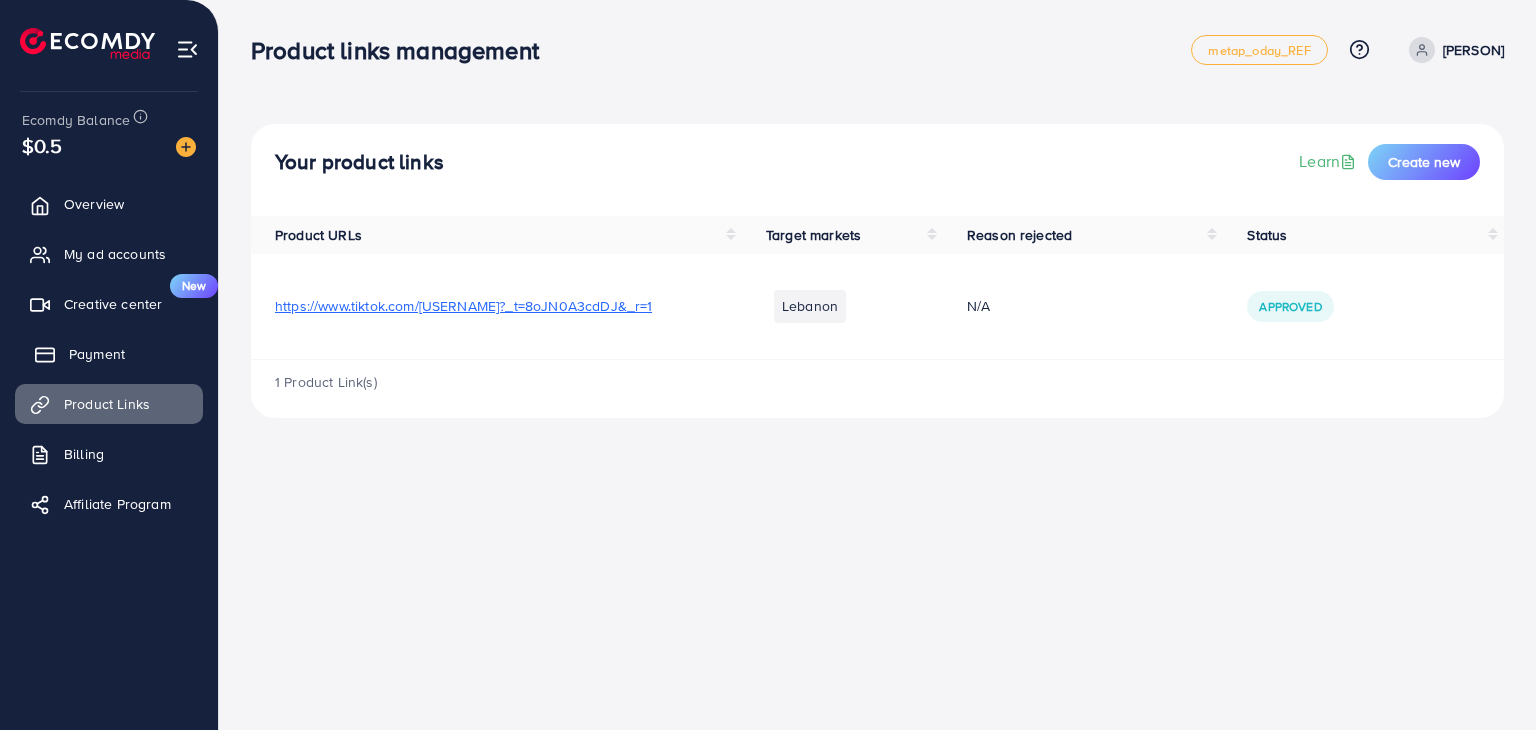 click on "Payment" at bounding box center [97, 354] 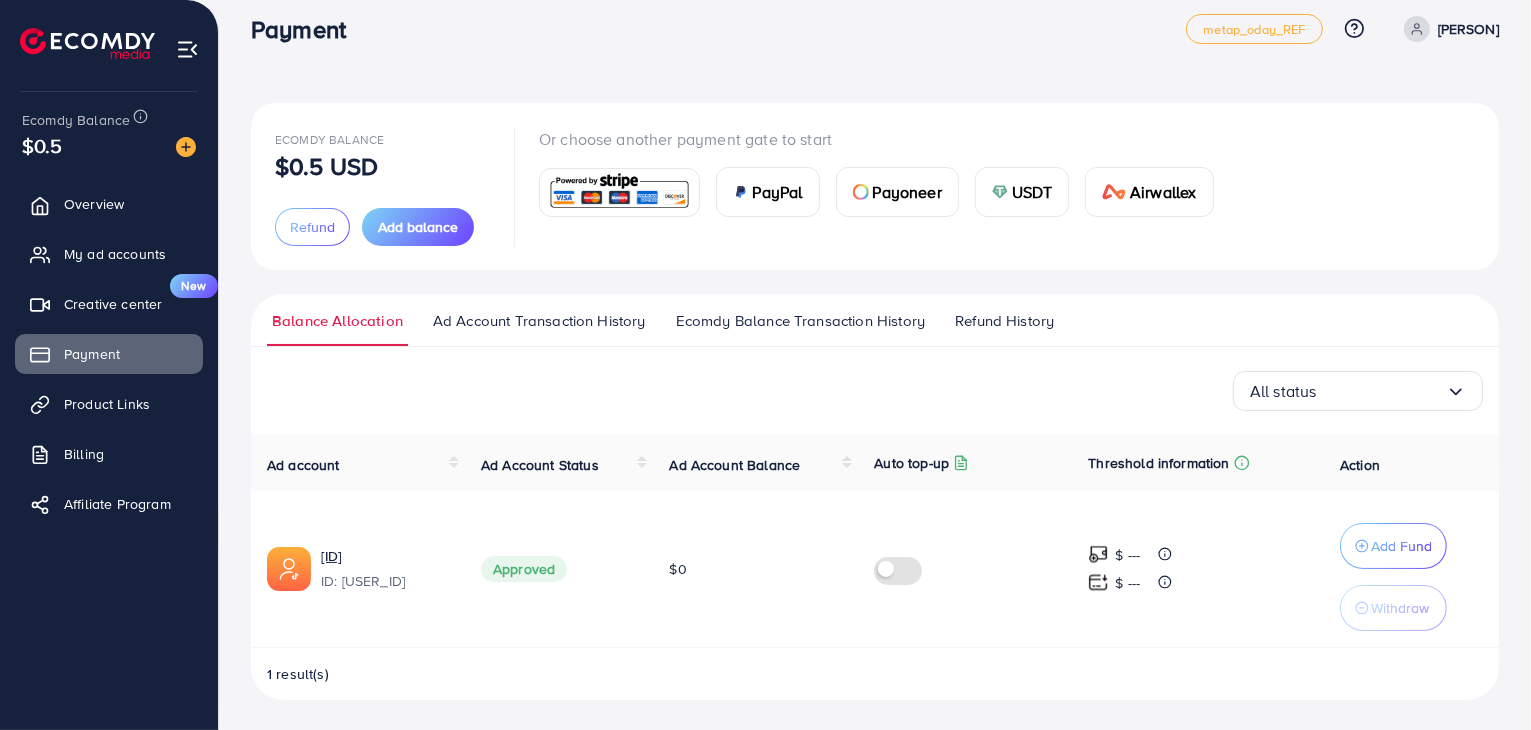scroll, scrollTop: 22, scrollLeft: 0, axis: vertical 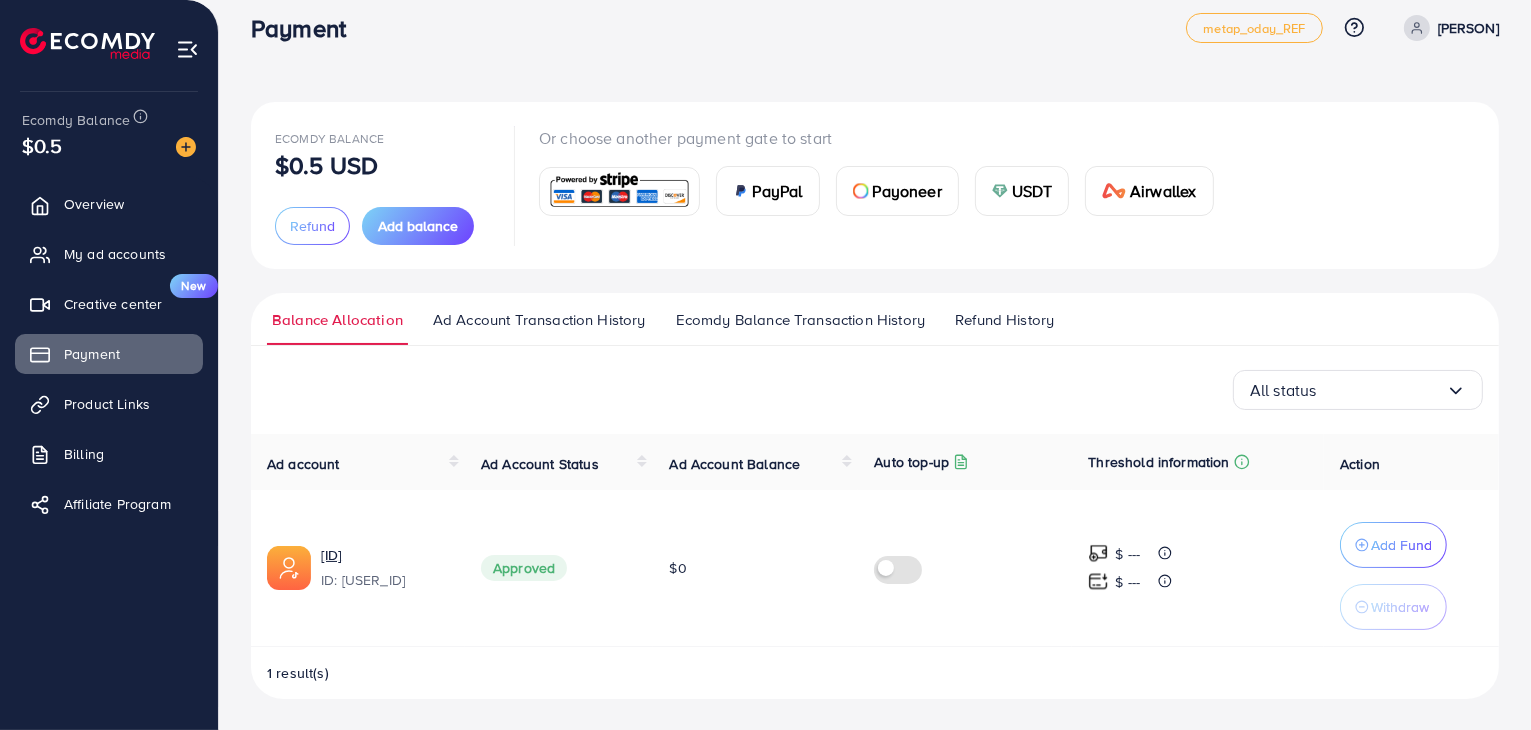 click at bounding box center (1381, 390) 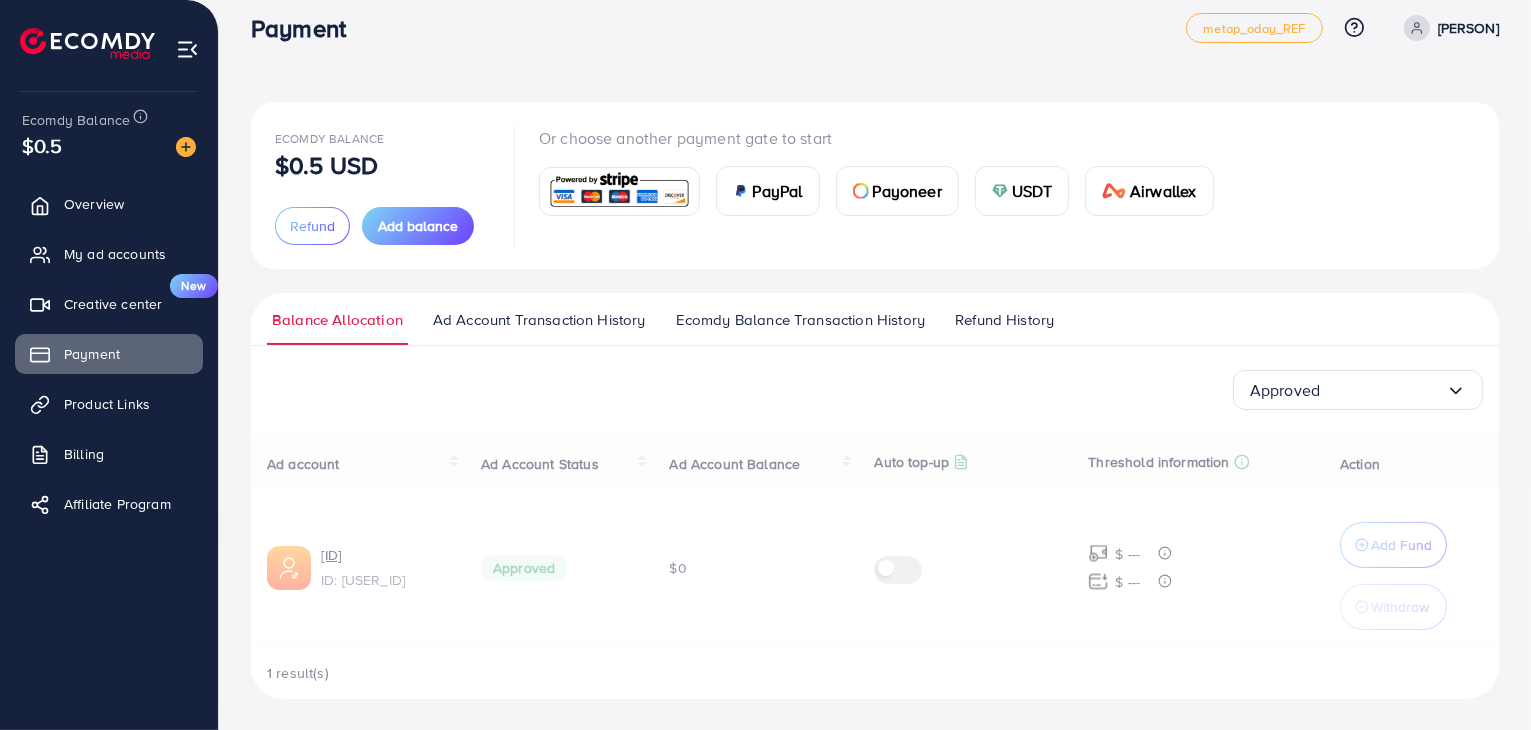 click on "Approved
Loading...
All status
Approved
Not Approved
Punishment
Review
Not yet effective
Closed
Ad account Ad Account Status Ad Account Balance Auto top-up Threshold information Action            [ID]  ID: [USER_ID]  Approved   $0   $ ---   $ ---   Add Fund   Withdraw          1 result(s)" at bounding box center (875, 534) 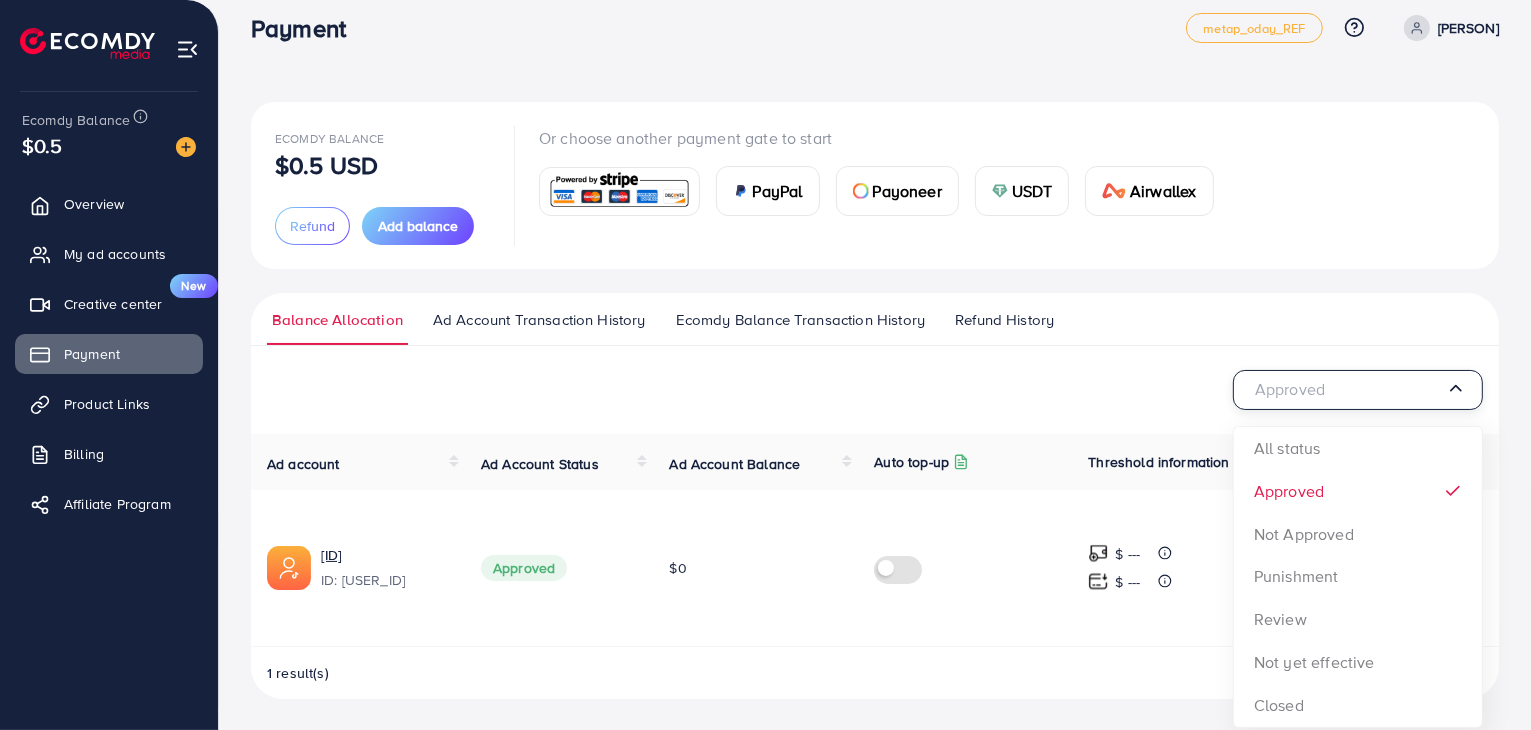 click on "Approved" at bounding box center [1348, 390] 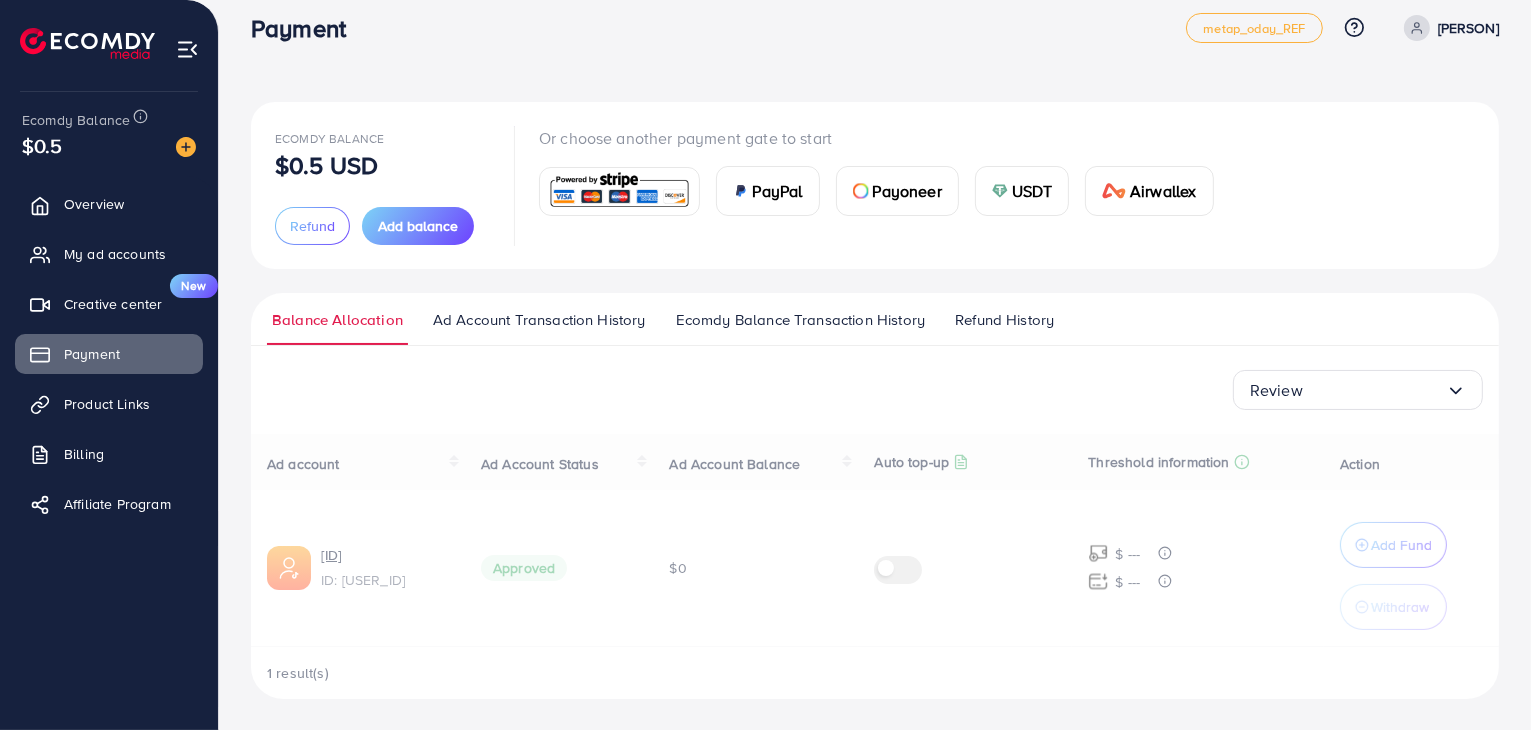 click on "Review
Loading...
All status
Approved
Not Approved
Punishment
Review
Not yet effective
Closed
Ad account Ad Account Status Ad Account Balance Auto top-up Threshold information Action            [ID]  ID: [USER_ID]  Approved   $0   $ ---   $ ---   Add Fund   Withdraw          1 result(s)" at bounding box center [875, 534] 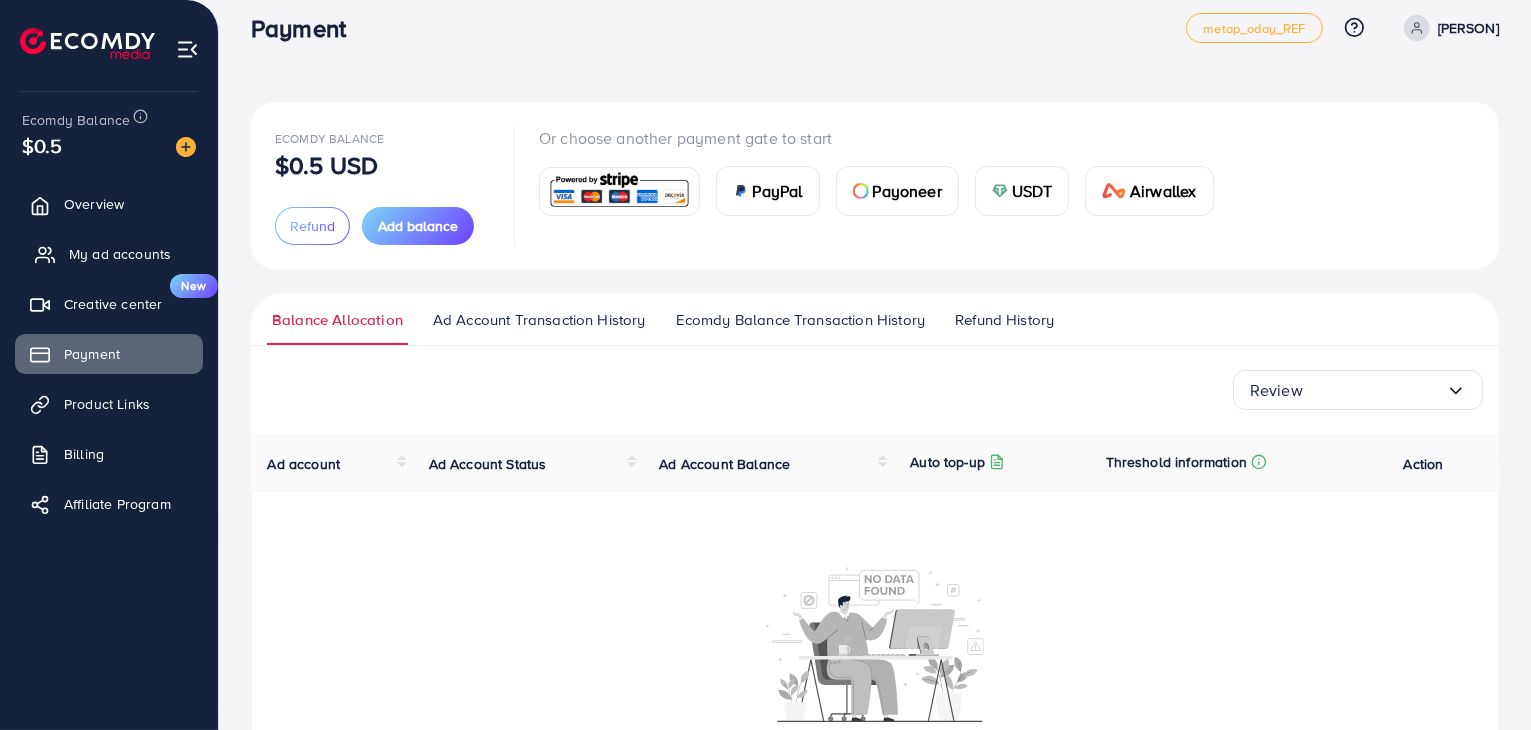 click on "My ad accounts" at bounding box center [120, 254] 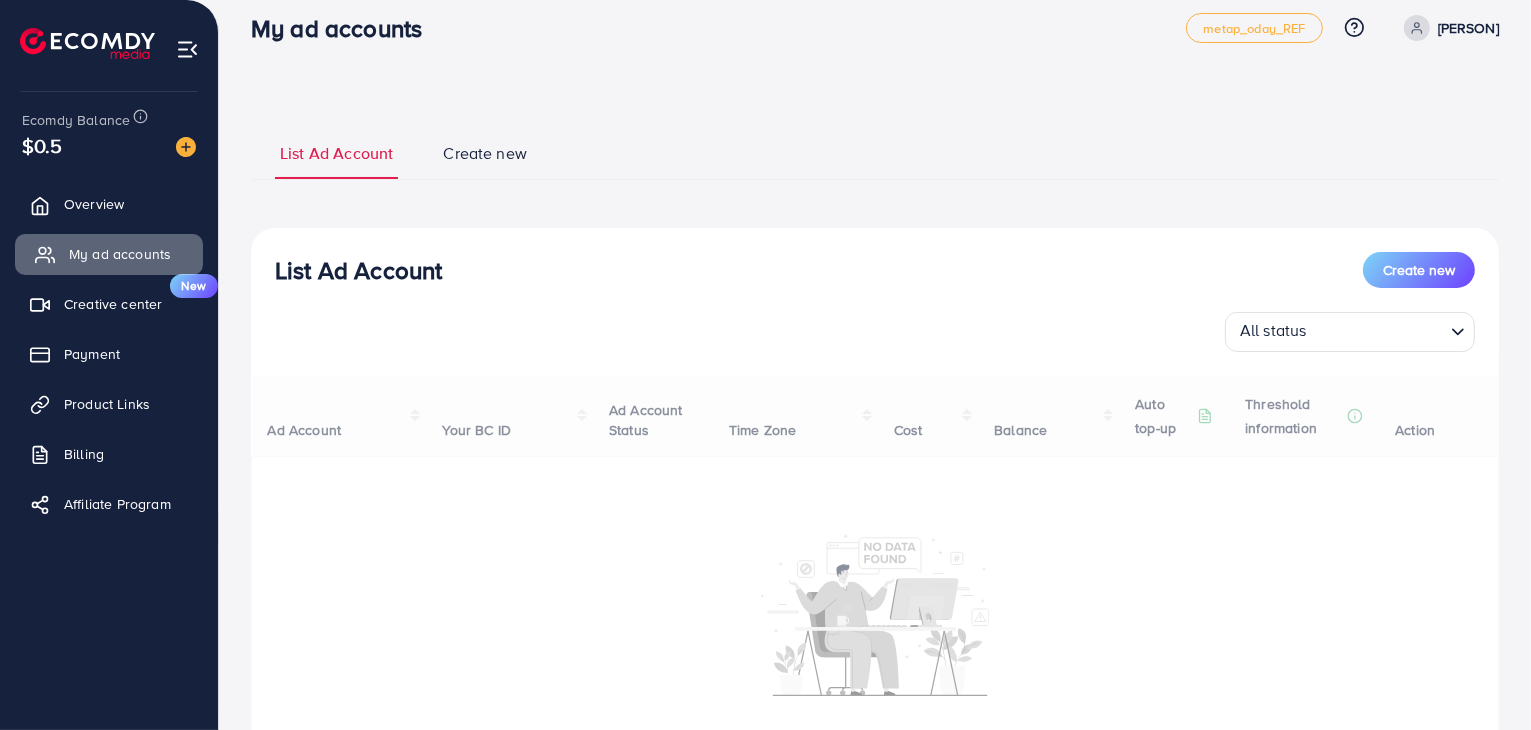 scroll, scrollTop: 0, scrollLeft: 0, axis: both 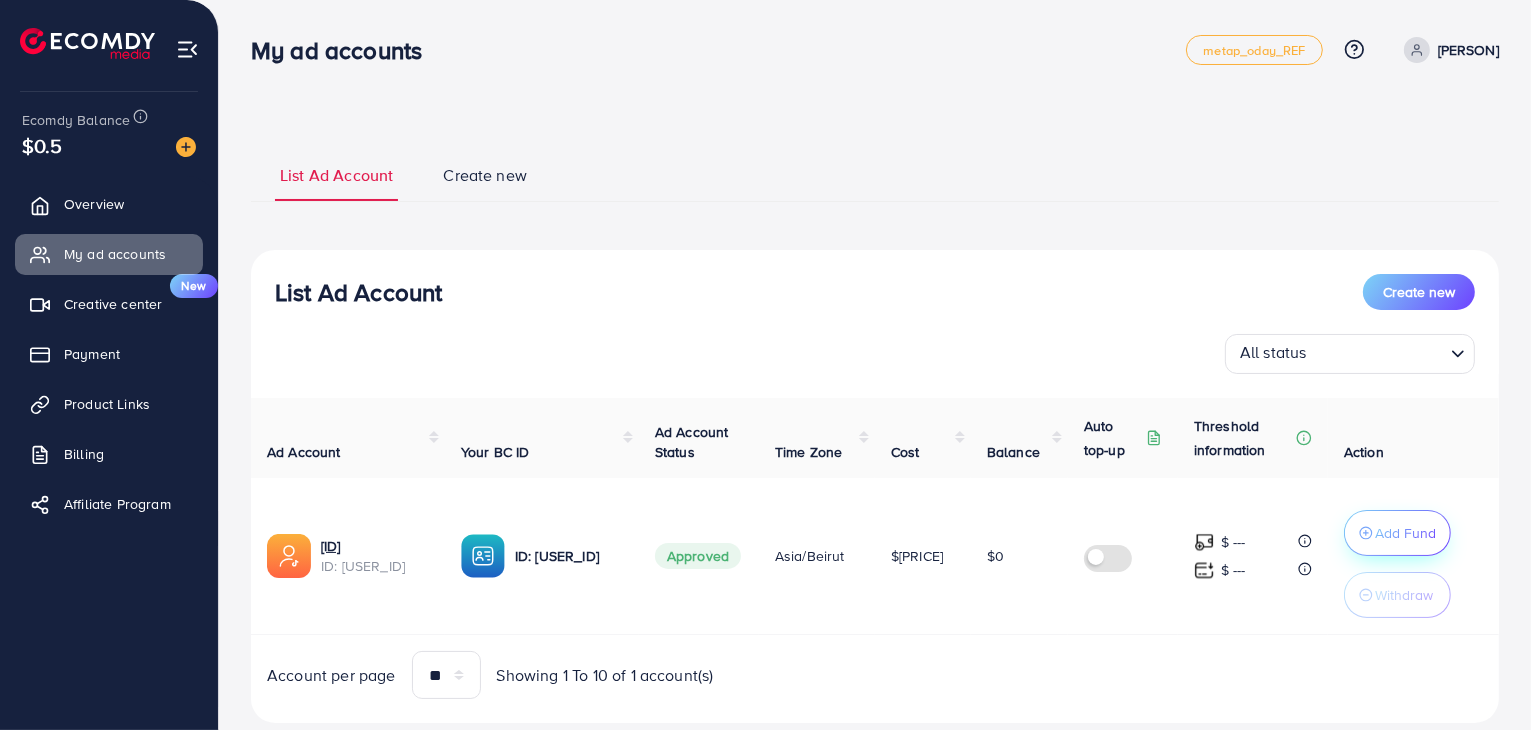 click on "Add Fund" at bounding box center [1405, 533] 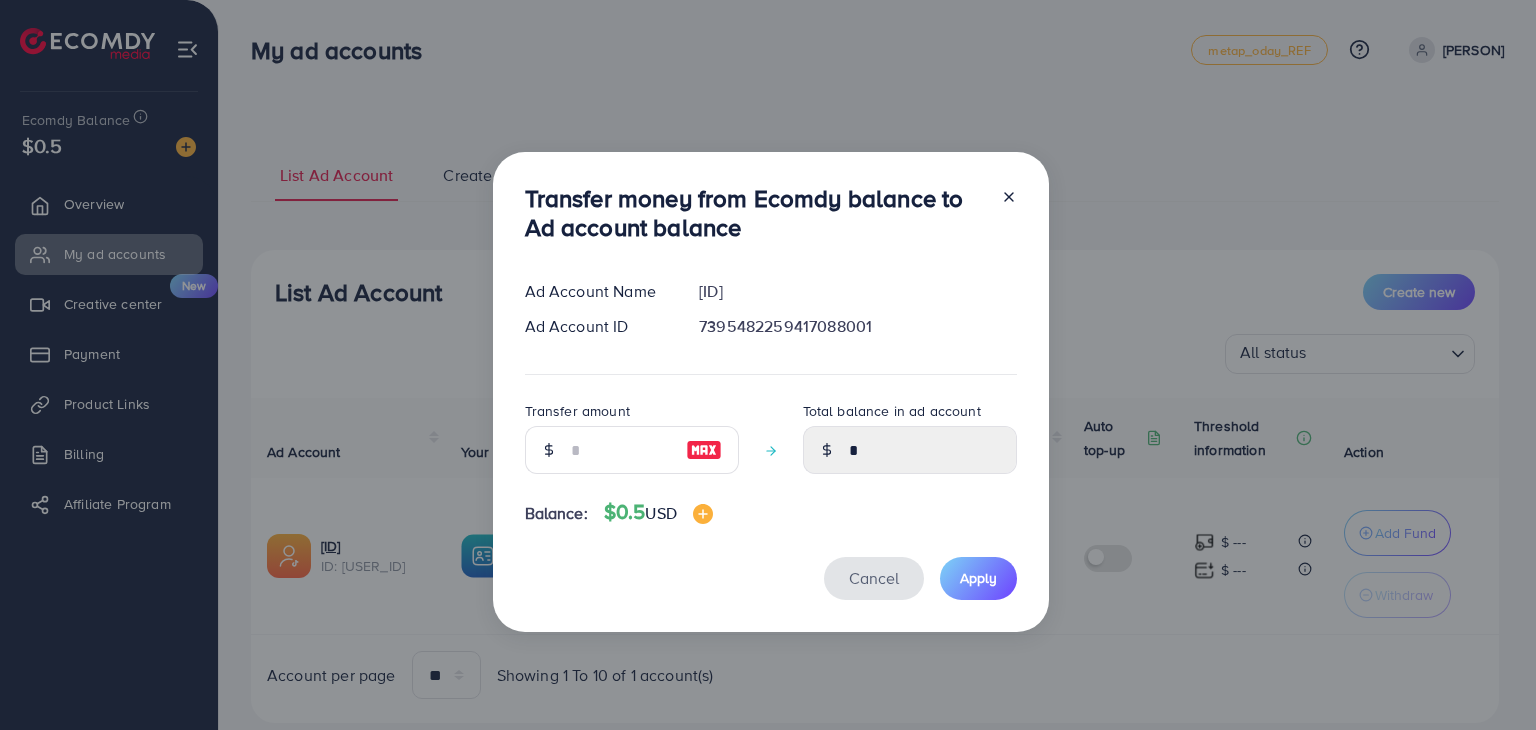 click on "Cancel" at bounding box center [874, 578] 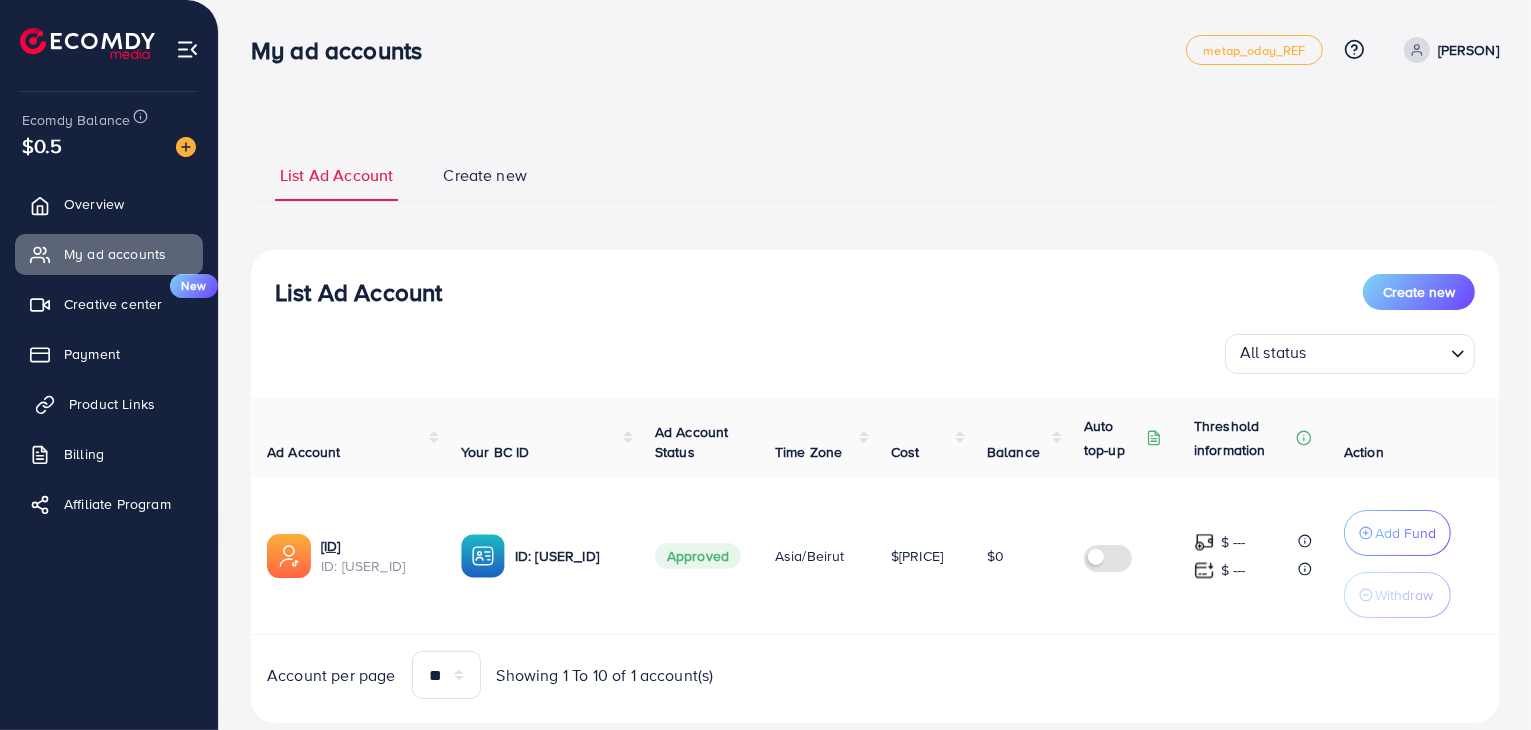 click on "Product Links" at bounding box center [109, 404] 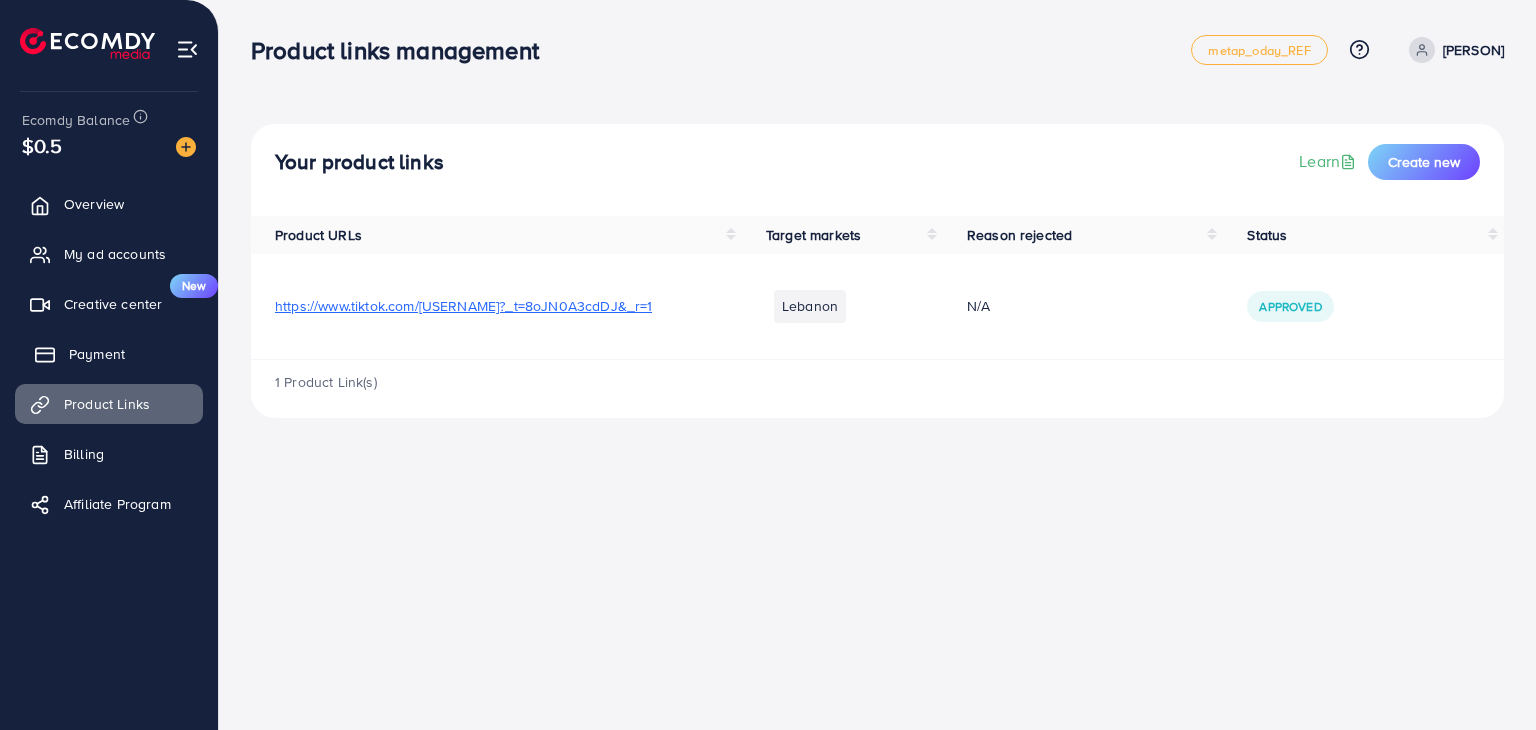 click on "Payment" at bounding box center [109, 354] 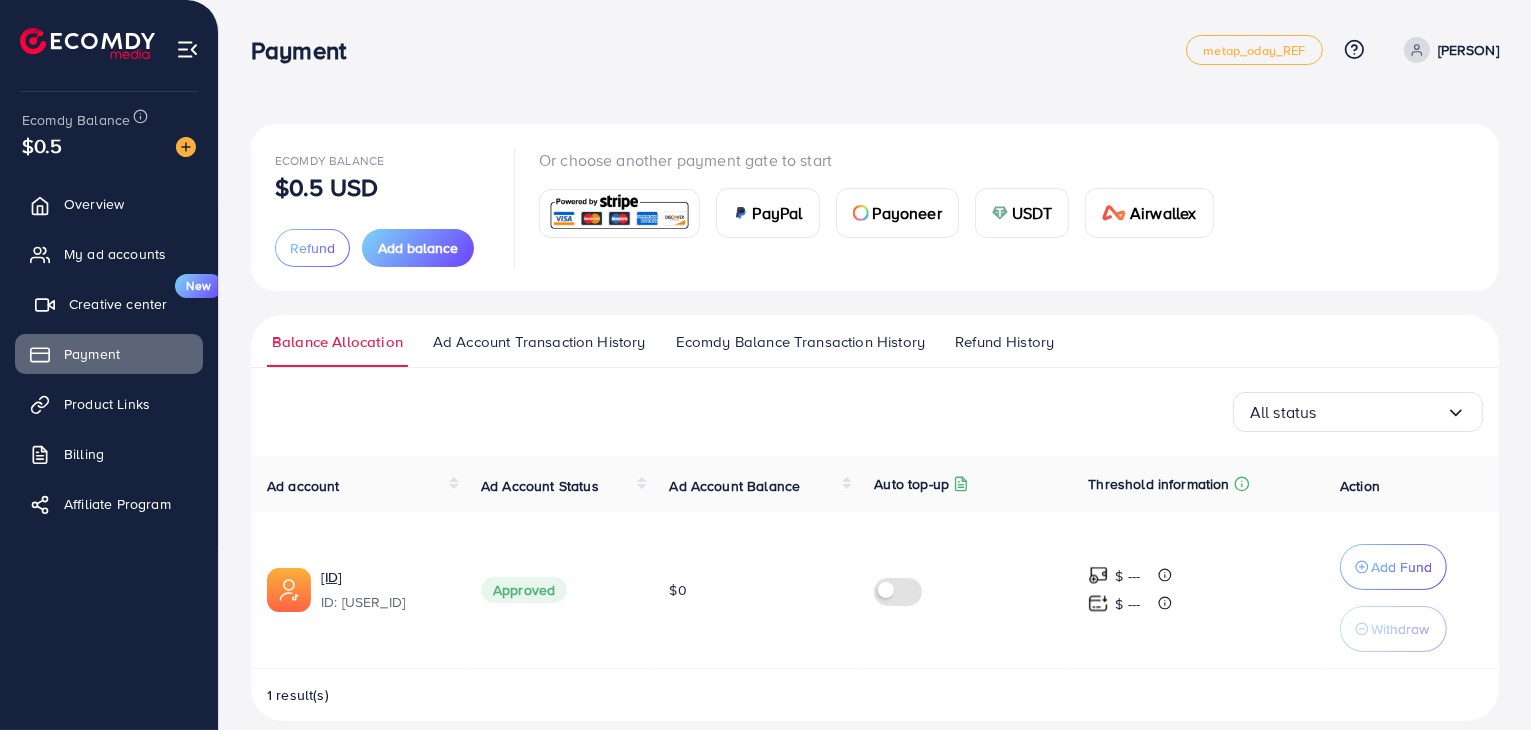 click on "Creative center" at bounding box center (118, 304) 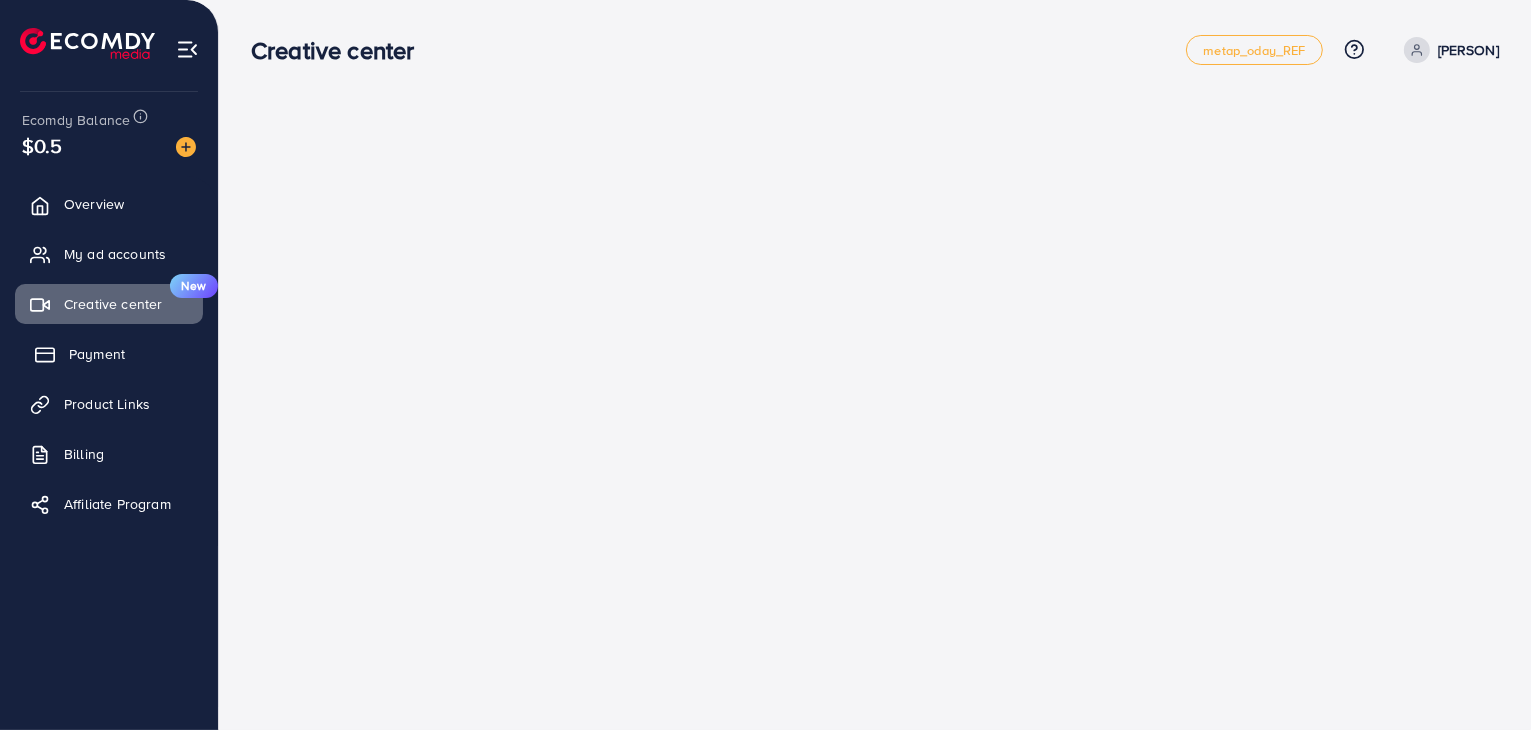click on "Payment" at bounding box center [109, 354] 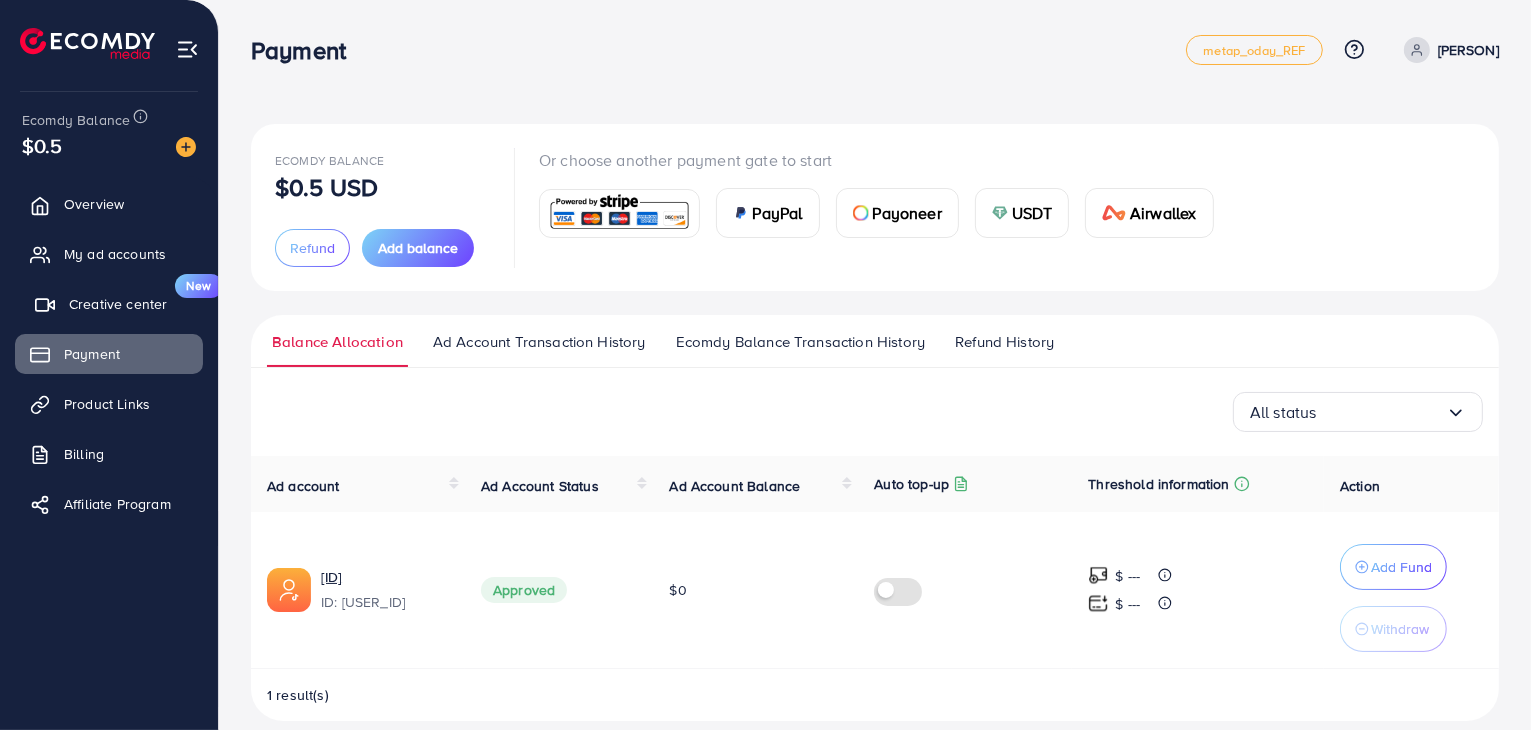 click on "Creative center  New" at bounding box center (109, 304) 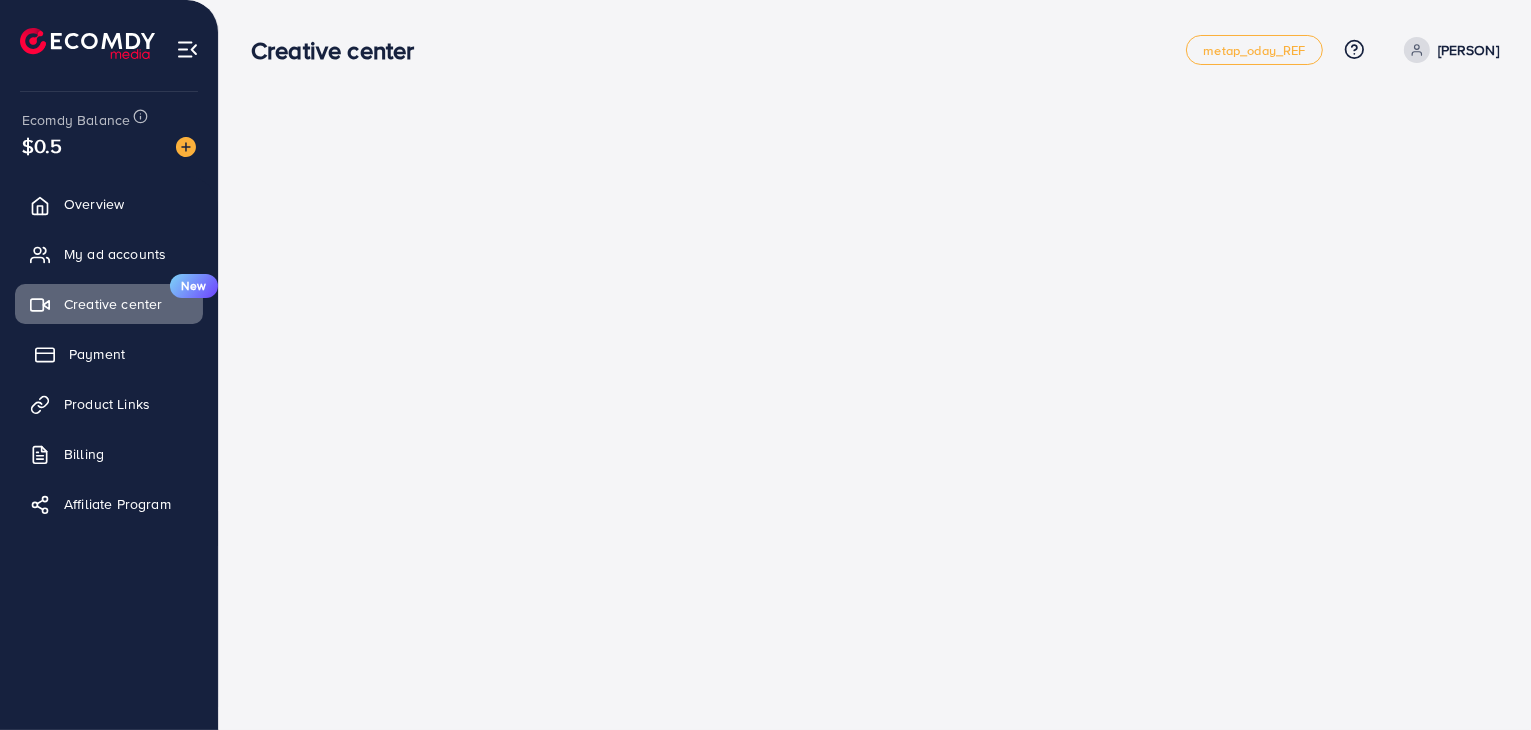 click on "Payment" at bounding box center (97, 354) 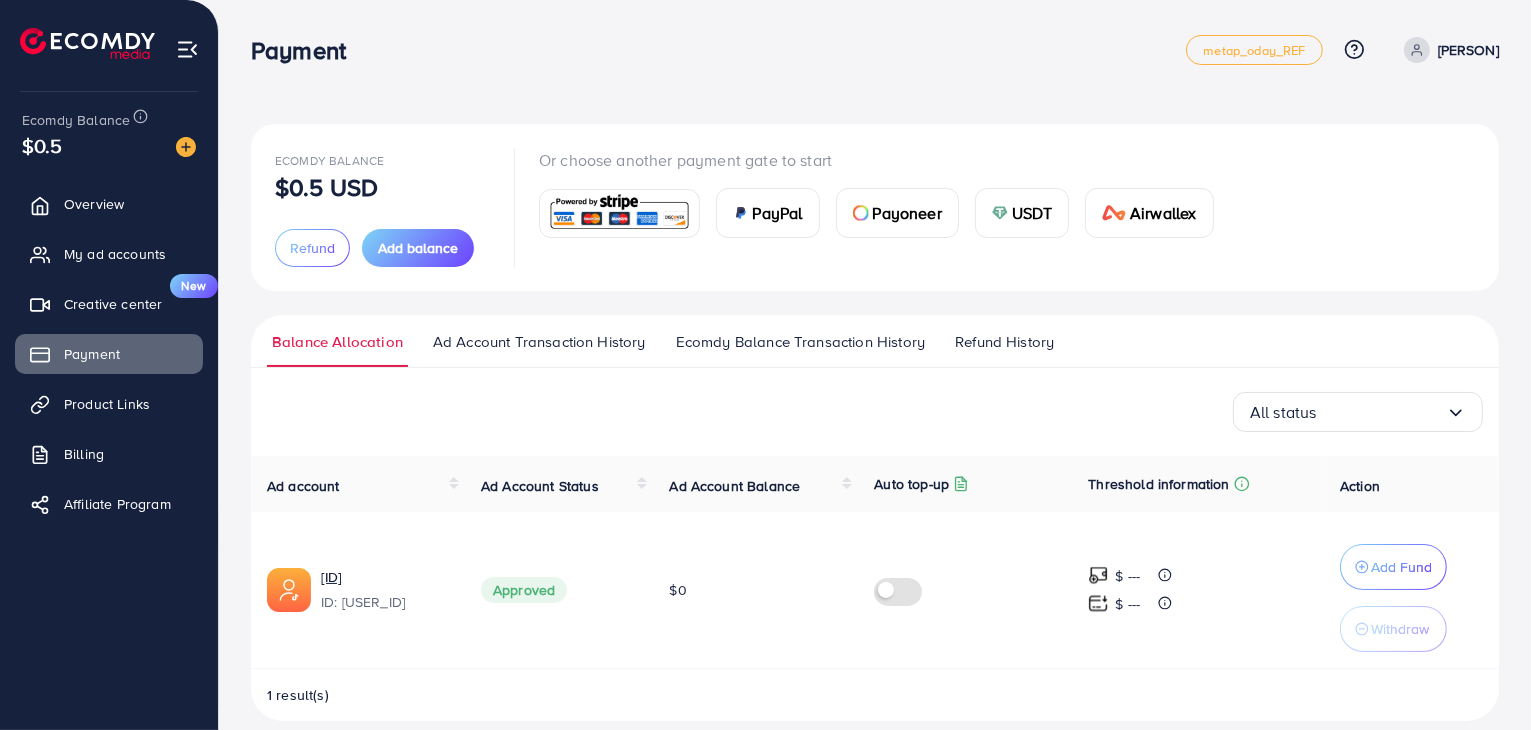 click on "PayPal" at bounding box center [778, 213] 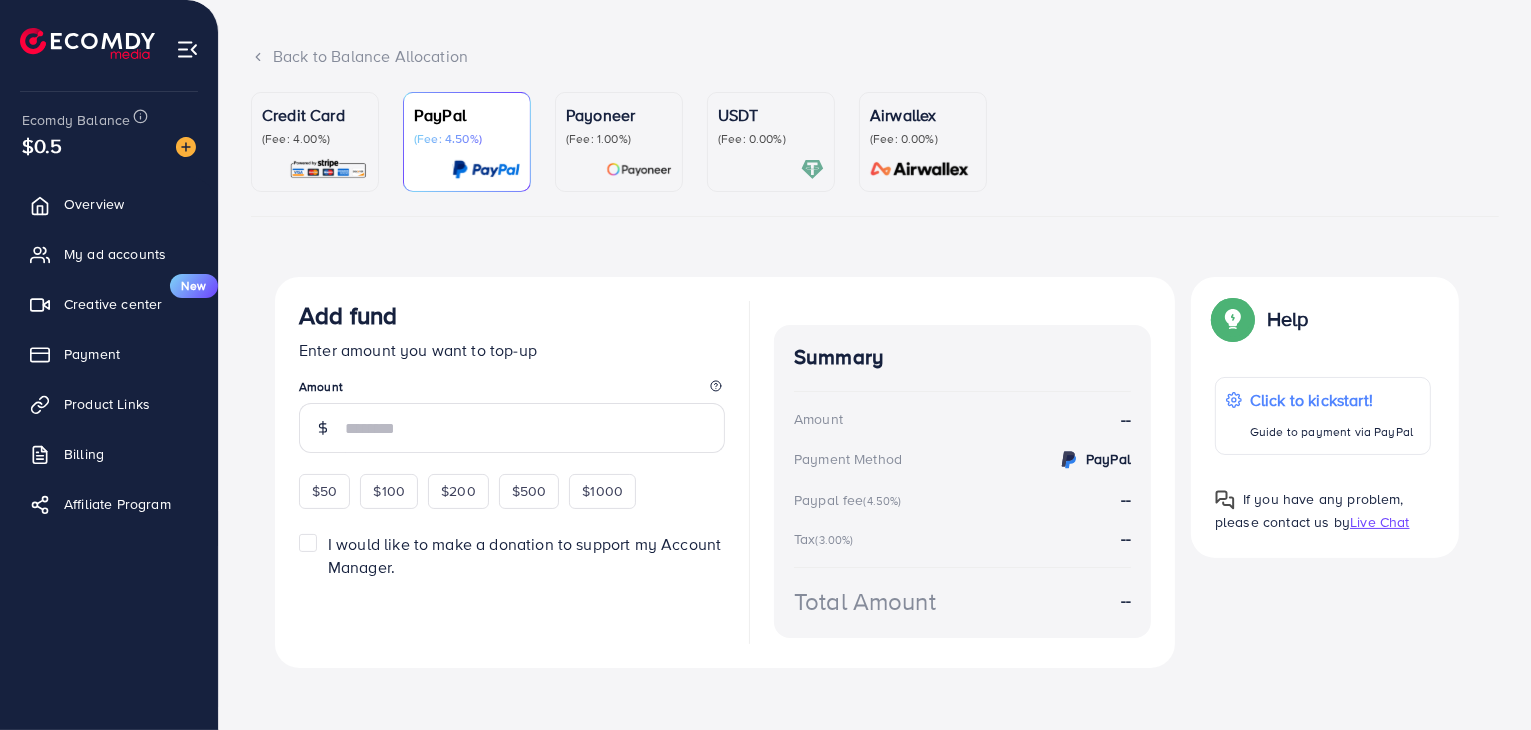 scroll, scrollTop: 112, scrollLeft: 0, axis: vertical 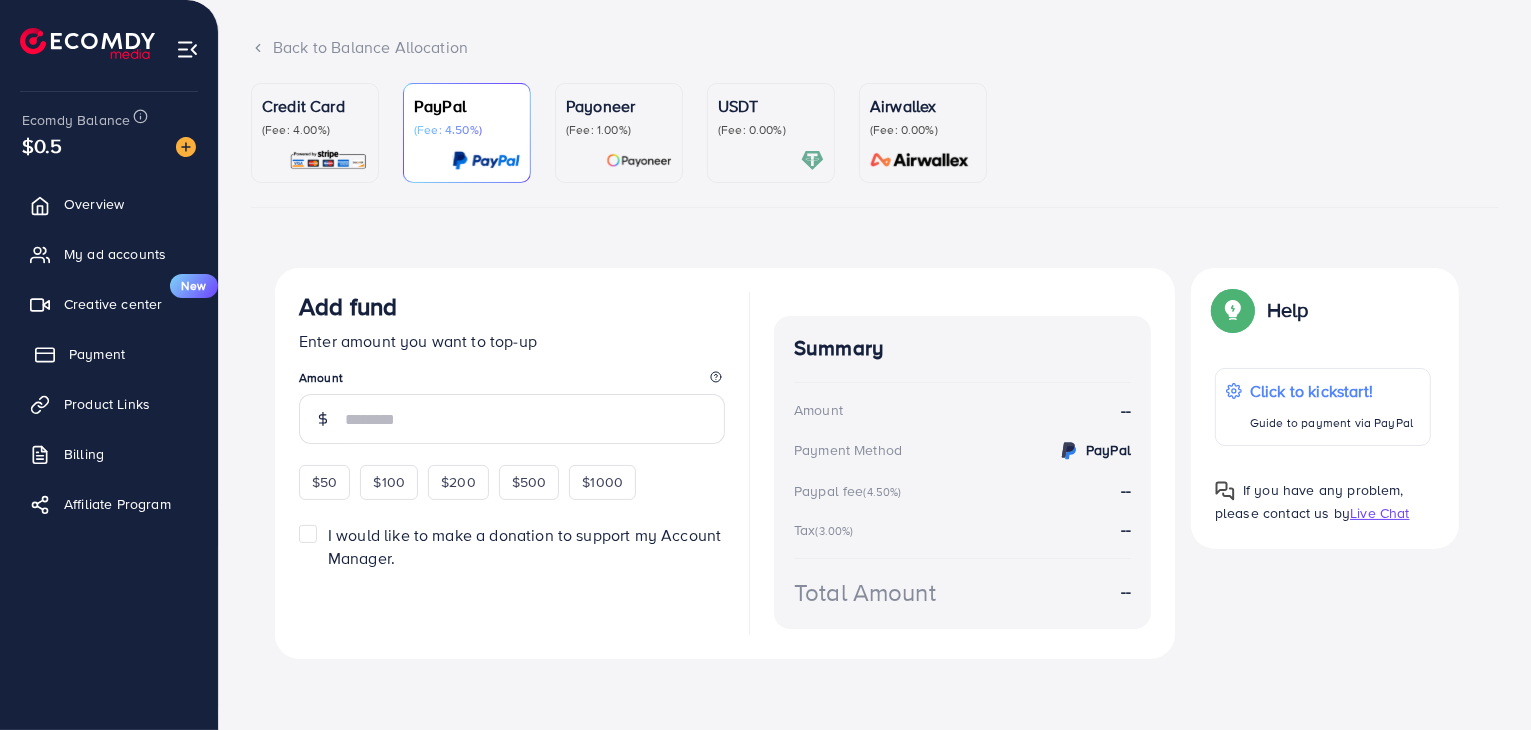 click on "Payment" at bounding box center (97, 354) 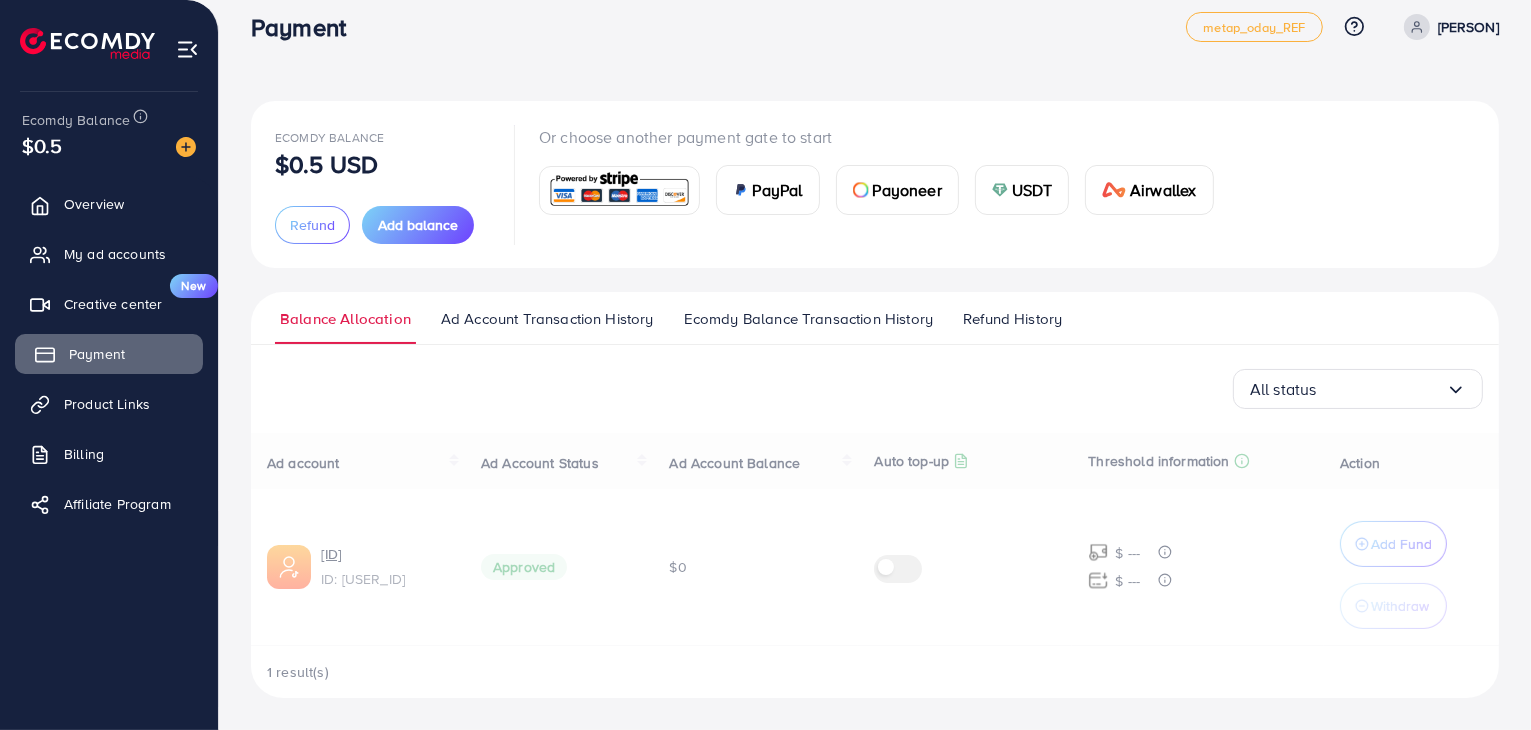 scroll, scrollTop: 0, scrollLeft: 0, axis: both 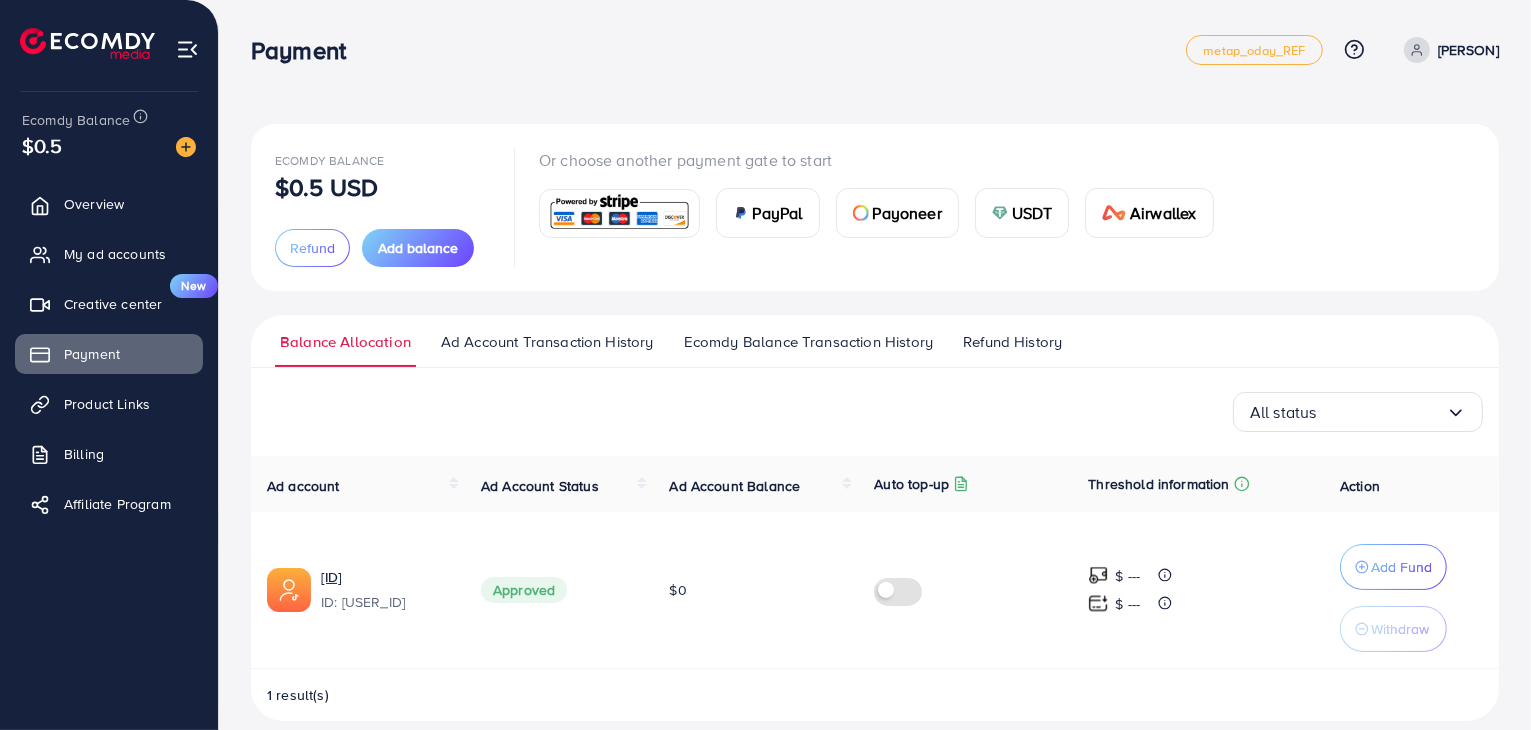 click on "Ecomdy Balance Transaction History" at bounding box center (808, 342) 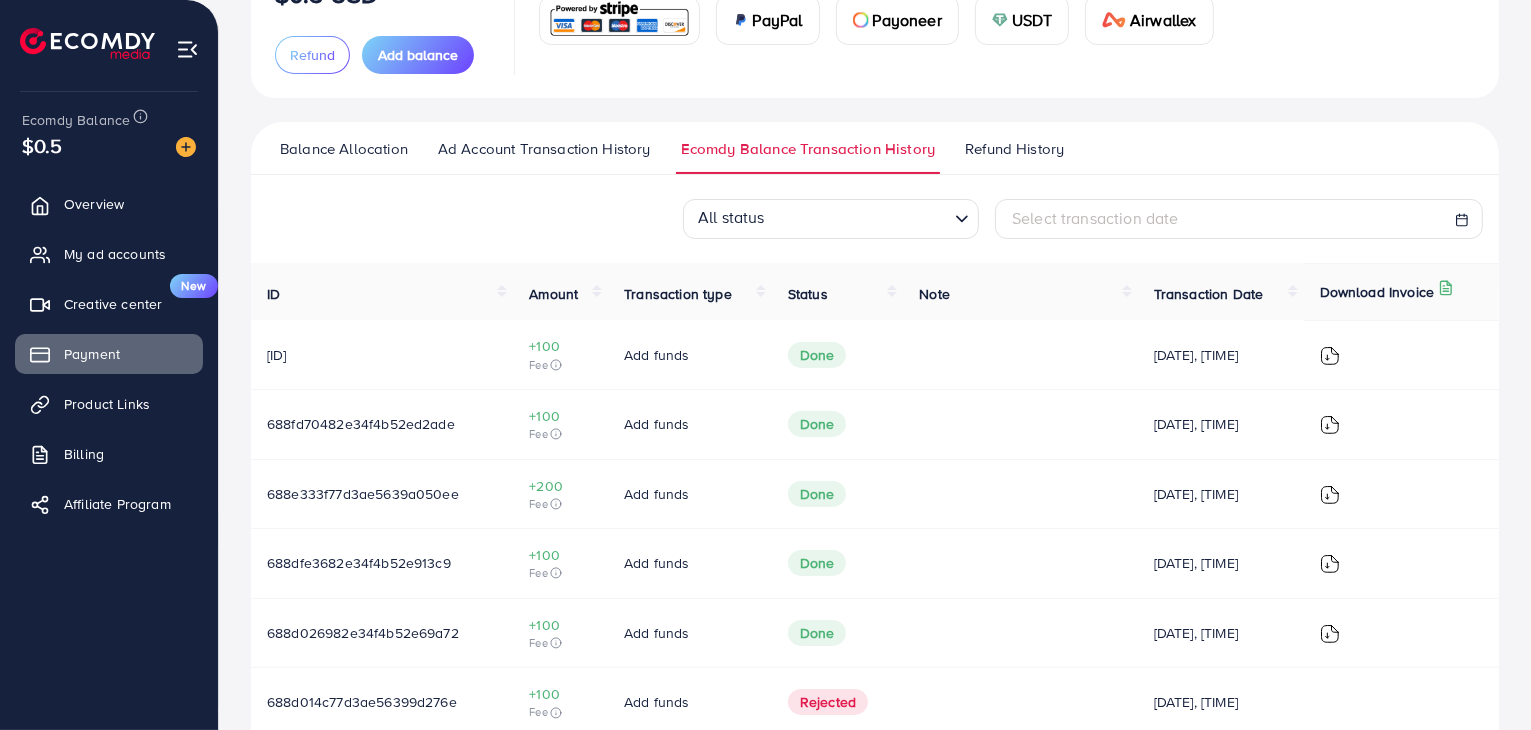 scroll, scrollTop: 200, scrollLeft: 0, axis: vertical 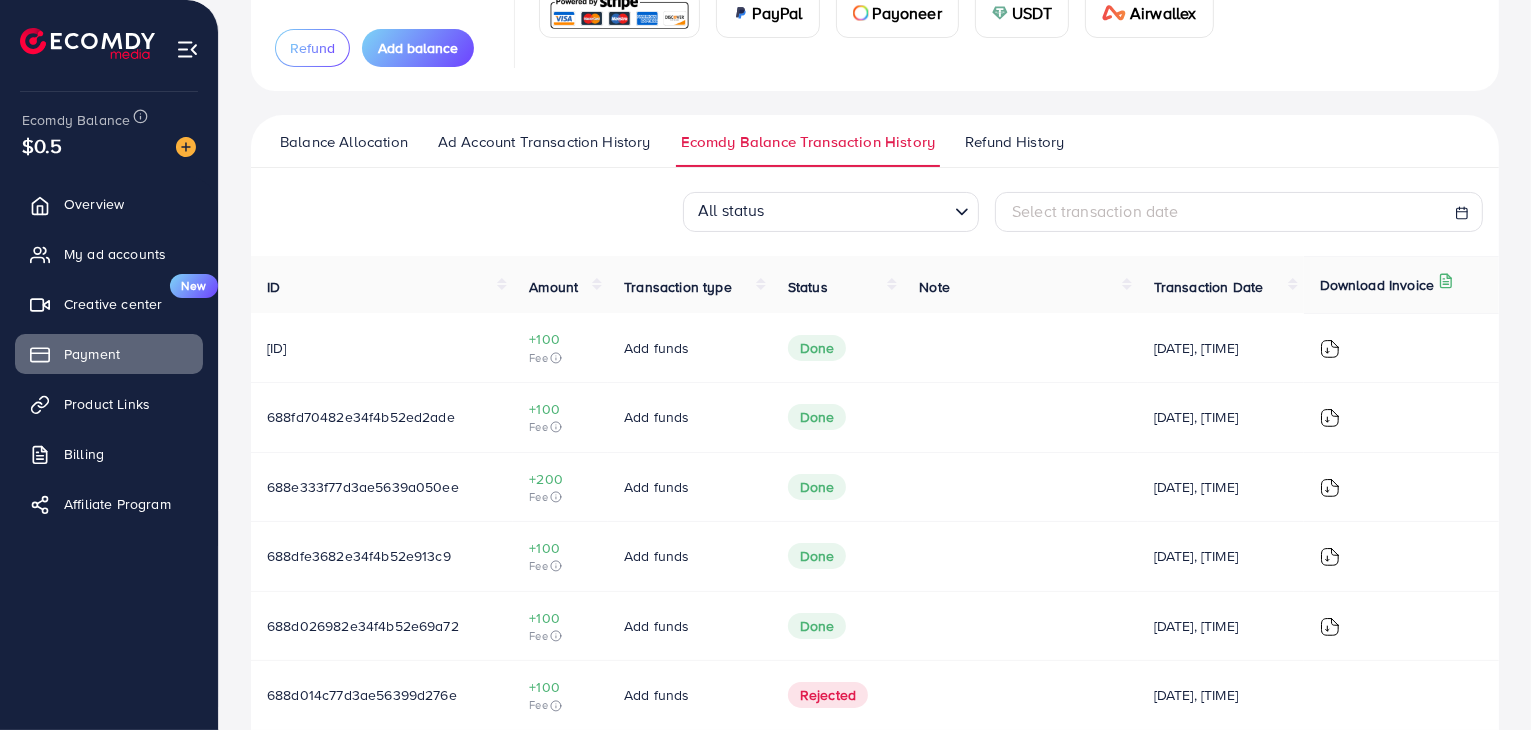 drag, startPoint x: 1321, startPoint y: 591, endPoint x: 1332, endPoint y: 594, distance: 11.401754 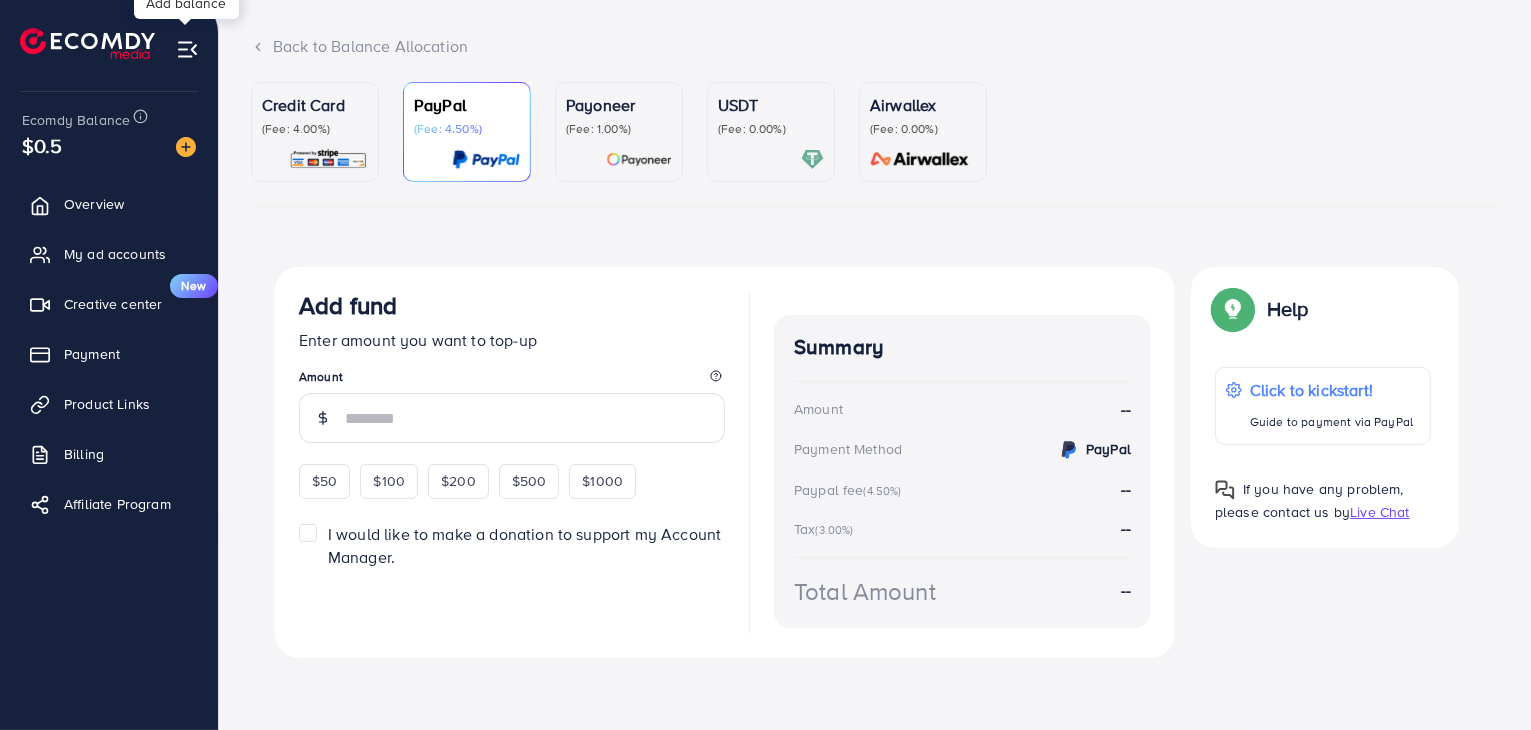 scroll, scrollTop: 0, scrollLeft: 0, axis: both 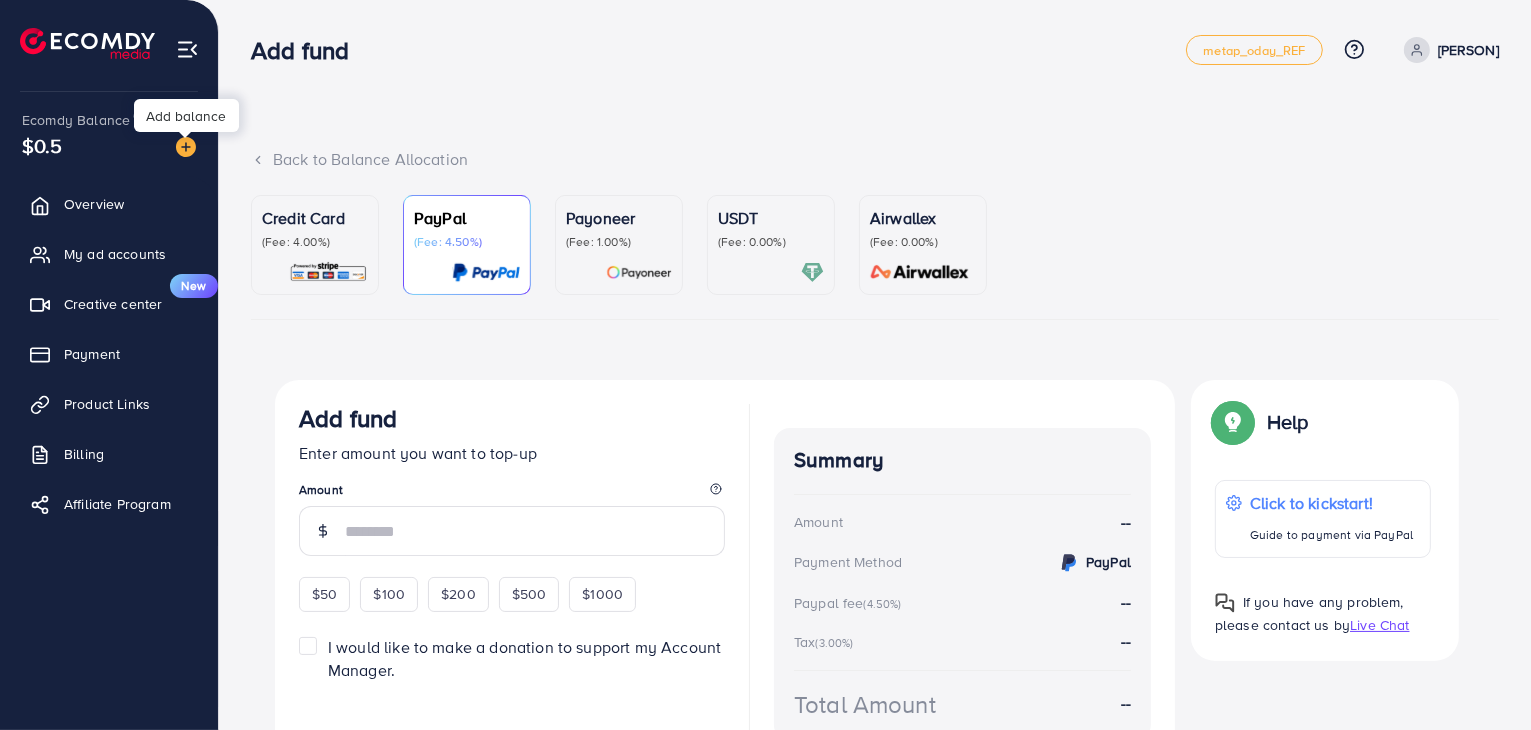 click at bounding box center (186, 147) 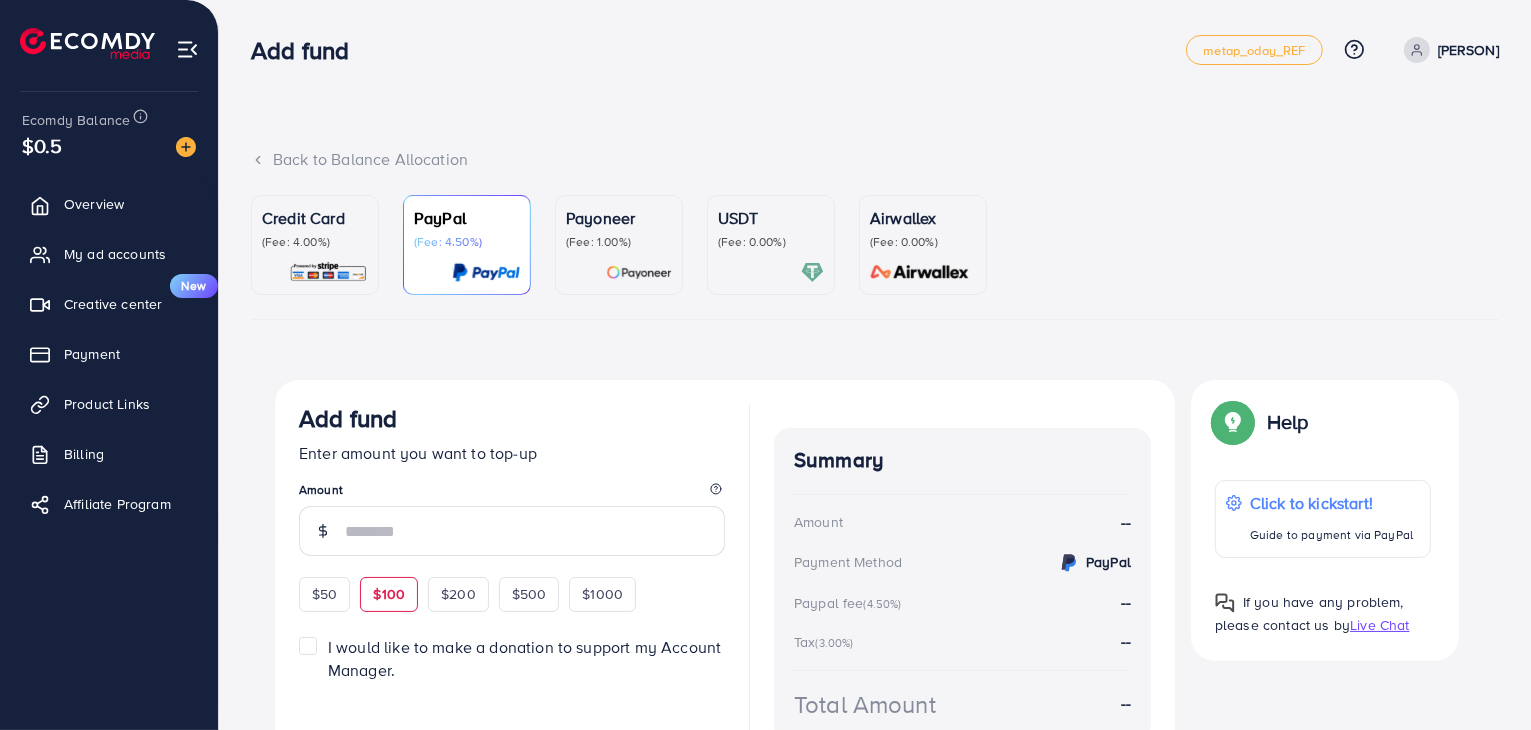 click on "$100" at bounding box center (389, 594) 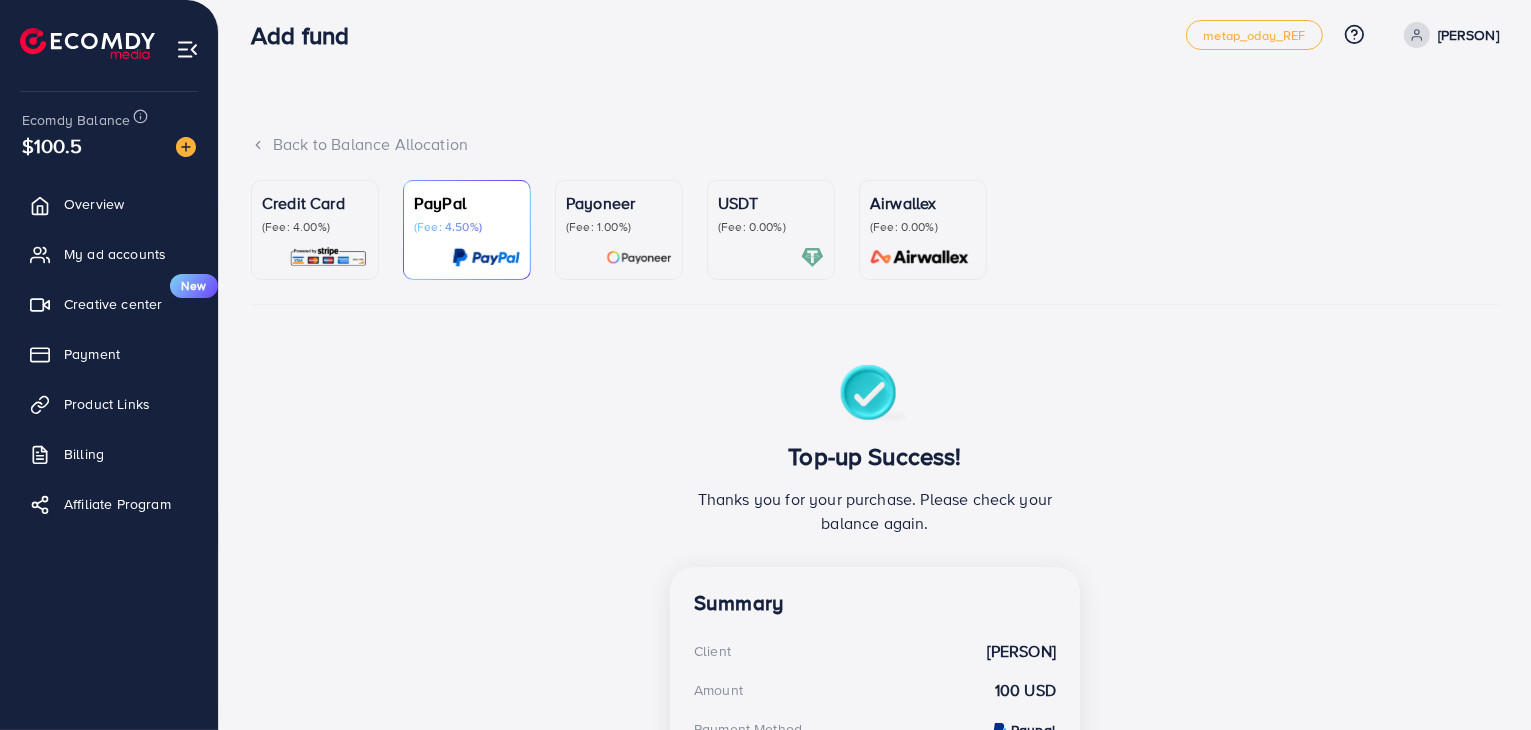 scroll, scrollTop: 0, scrollLeft: 0, axis: both 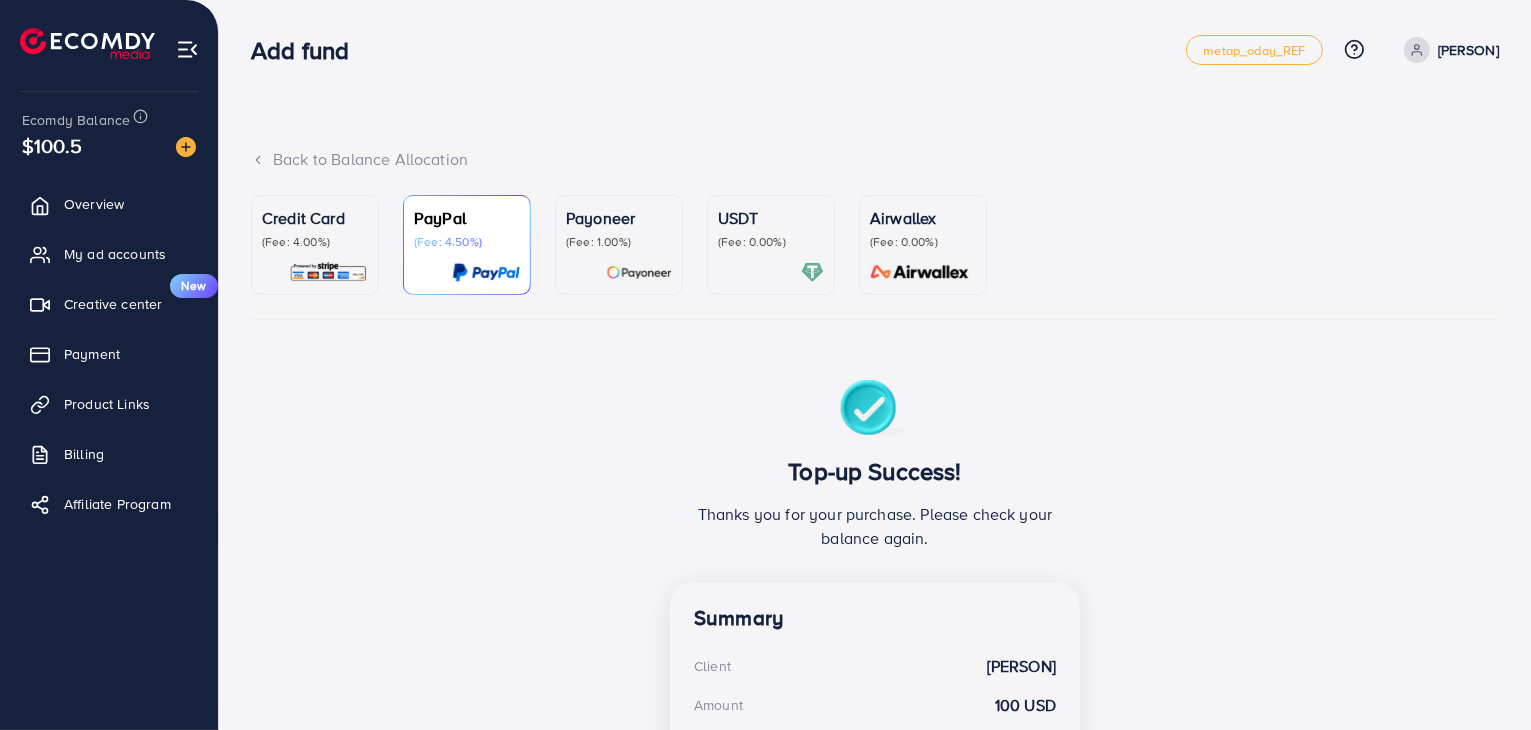click on "[PERSON]" at bounding box center [1447, 50] 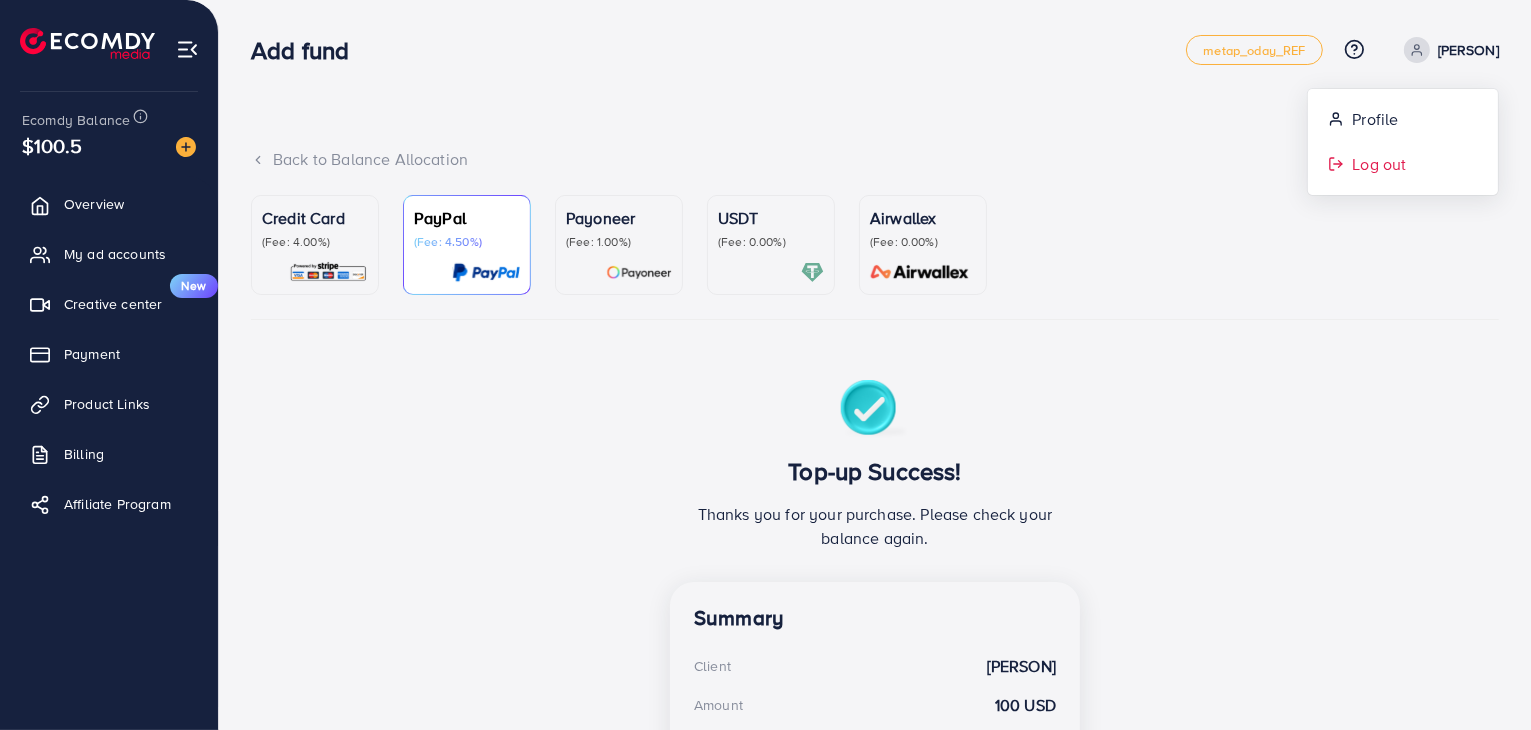 click on "Log out" at bounding box center (1403, 164) 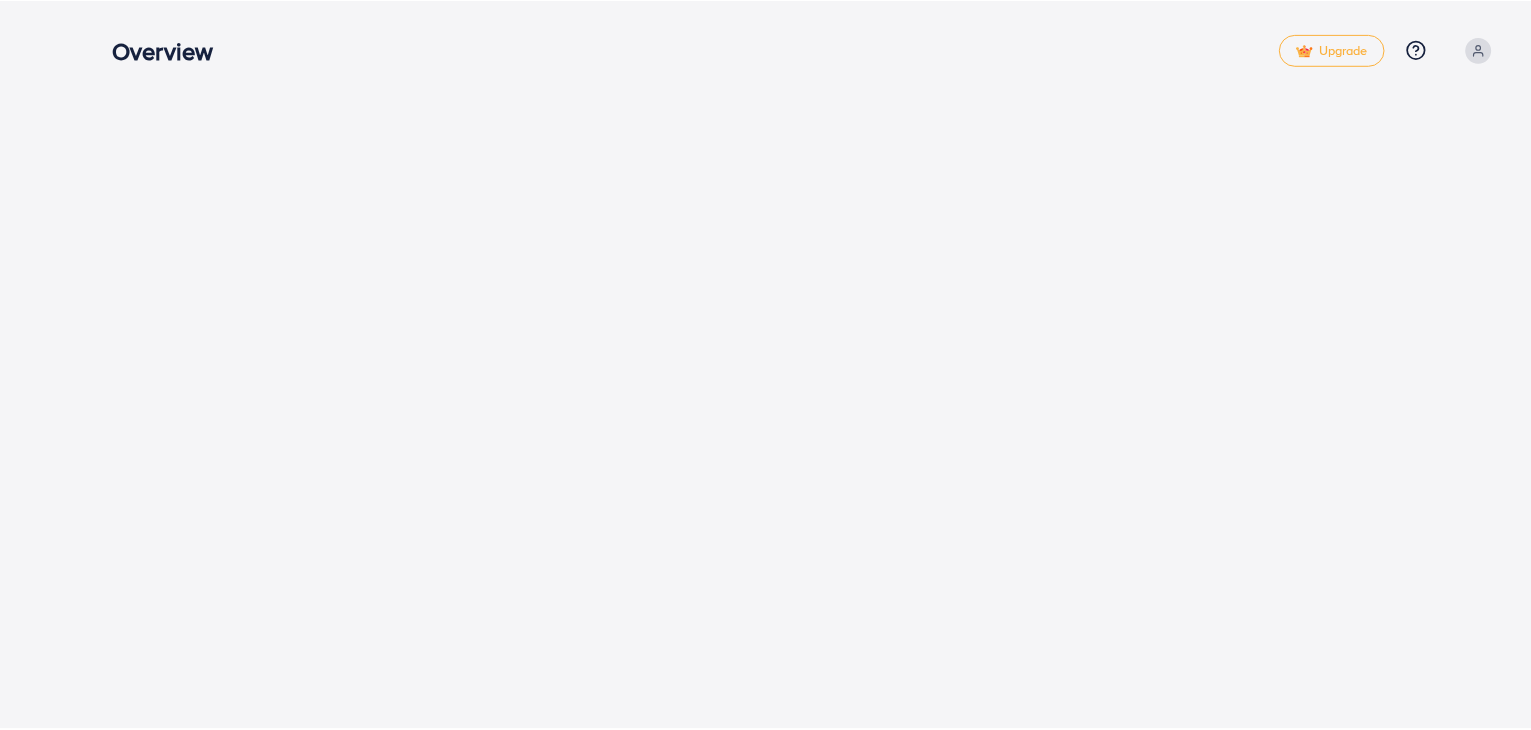 scroll, scrollTop: 0, scrollLeft: 0, axis: both 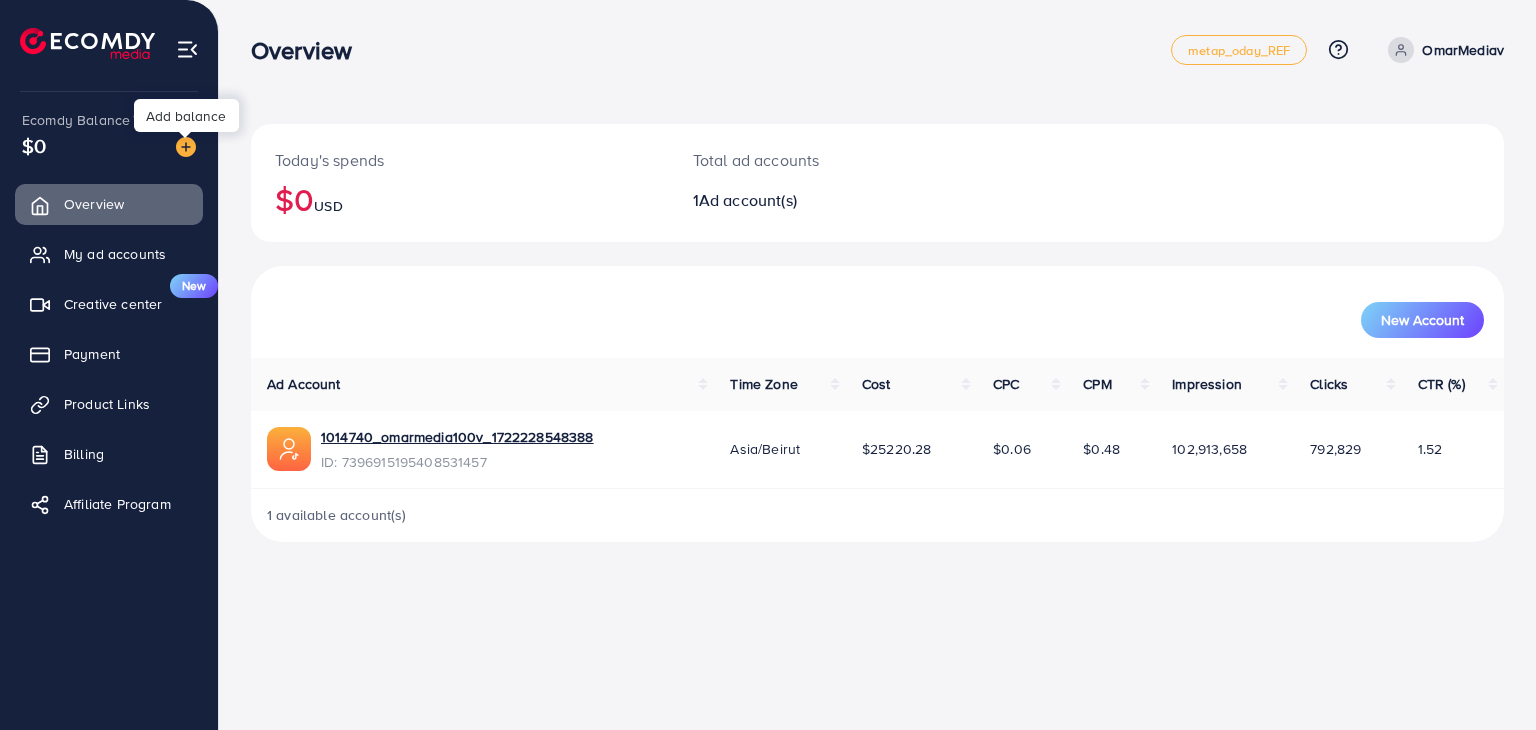 click at bounding box center (186, 147) 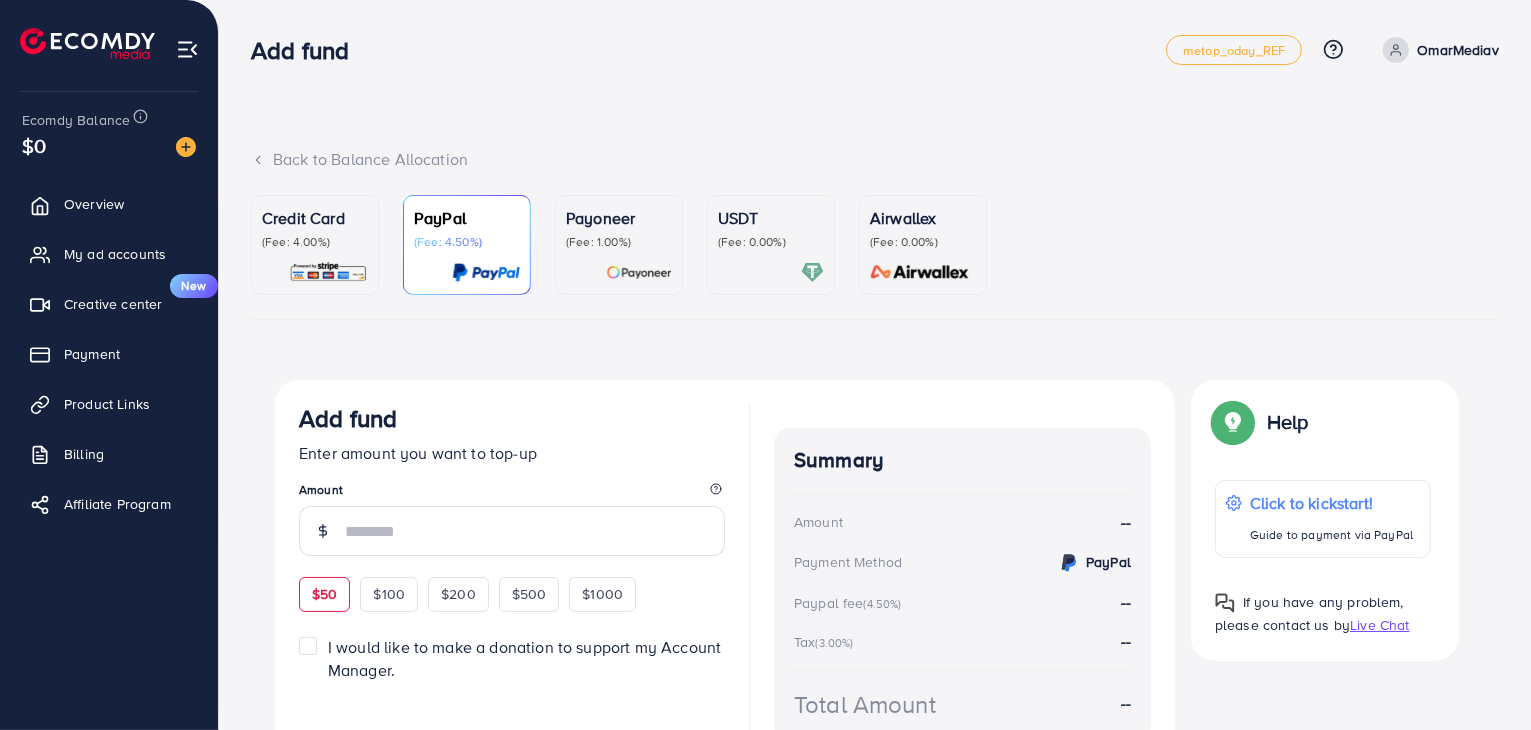 click on "$50" at bounding box center (324, 594) 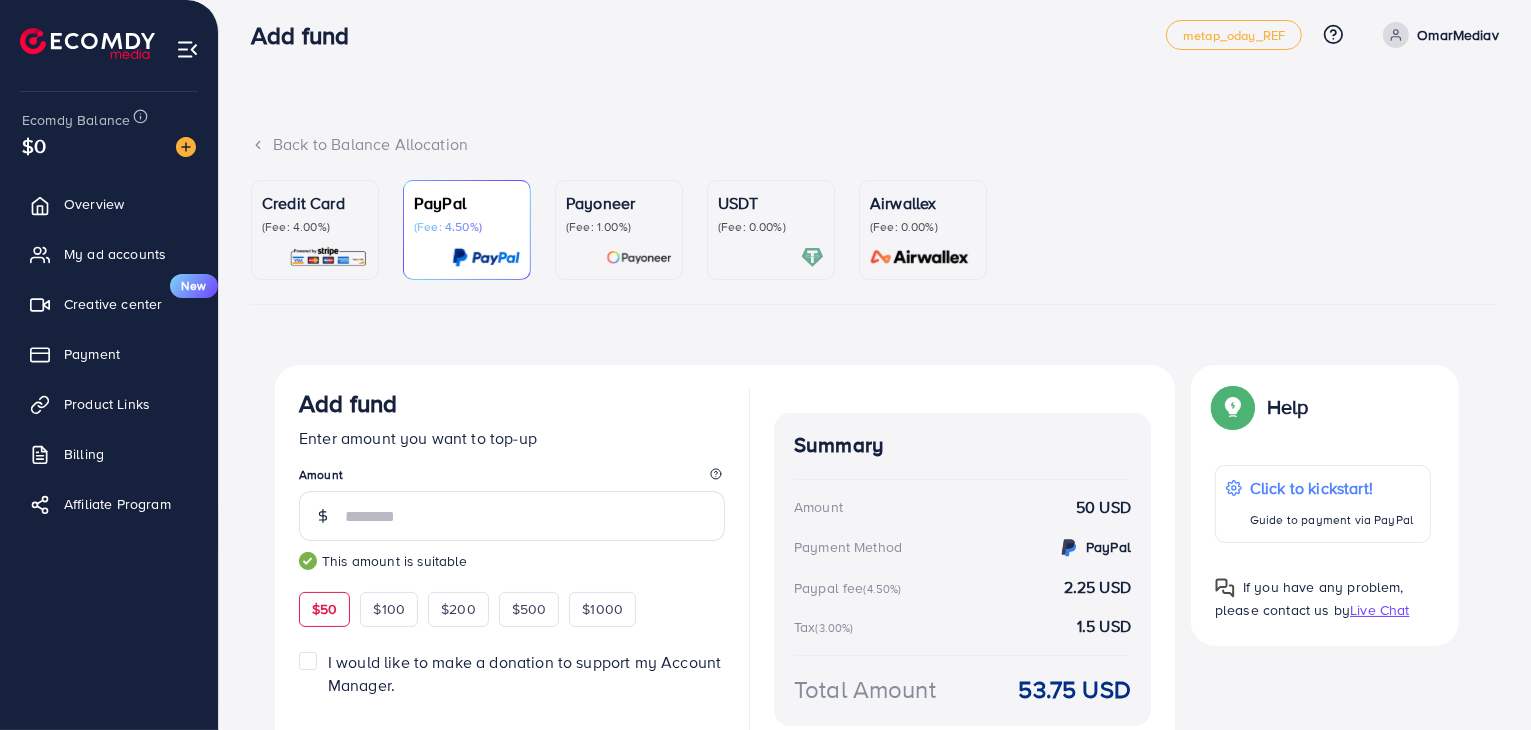 scroll, scrollTop: 0, scrollLeft: 0, axis: both 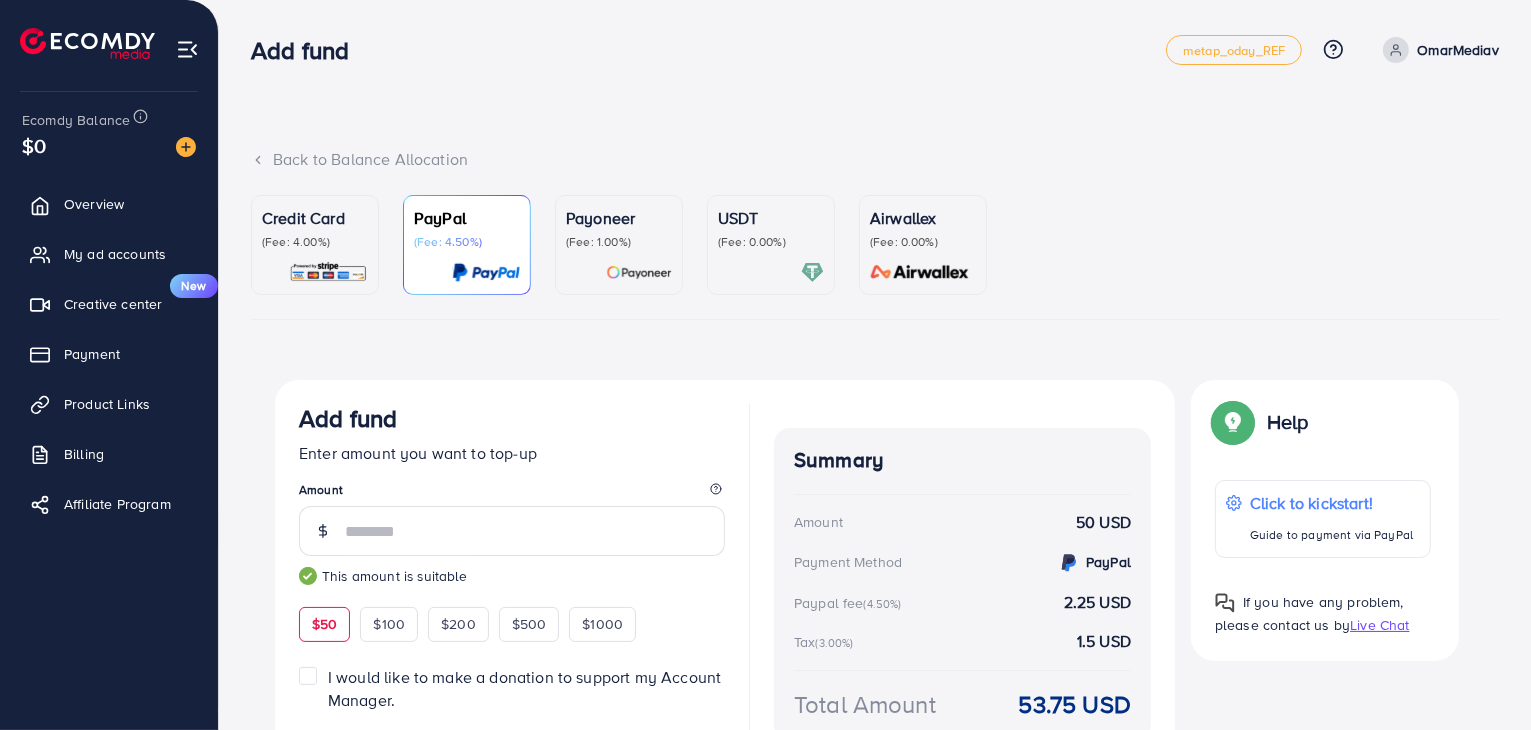 click at bounding box center (1396, 50) 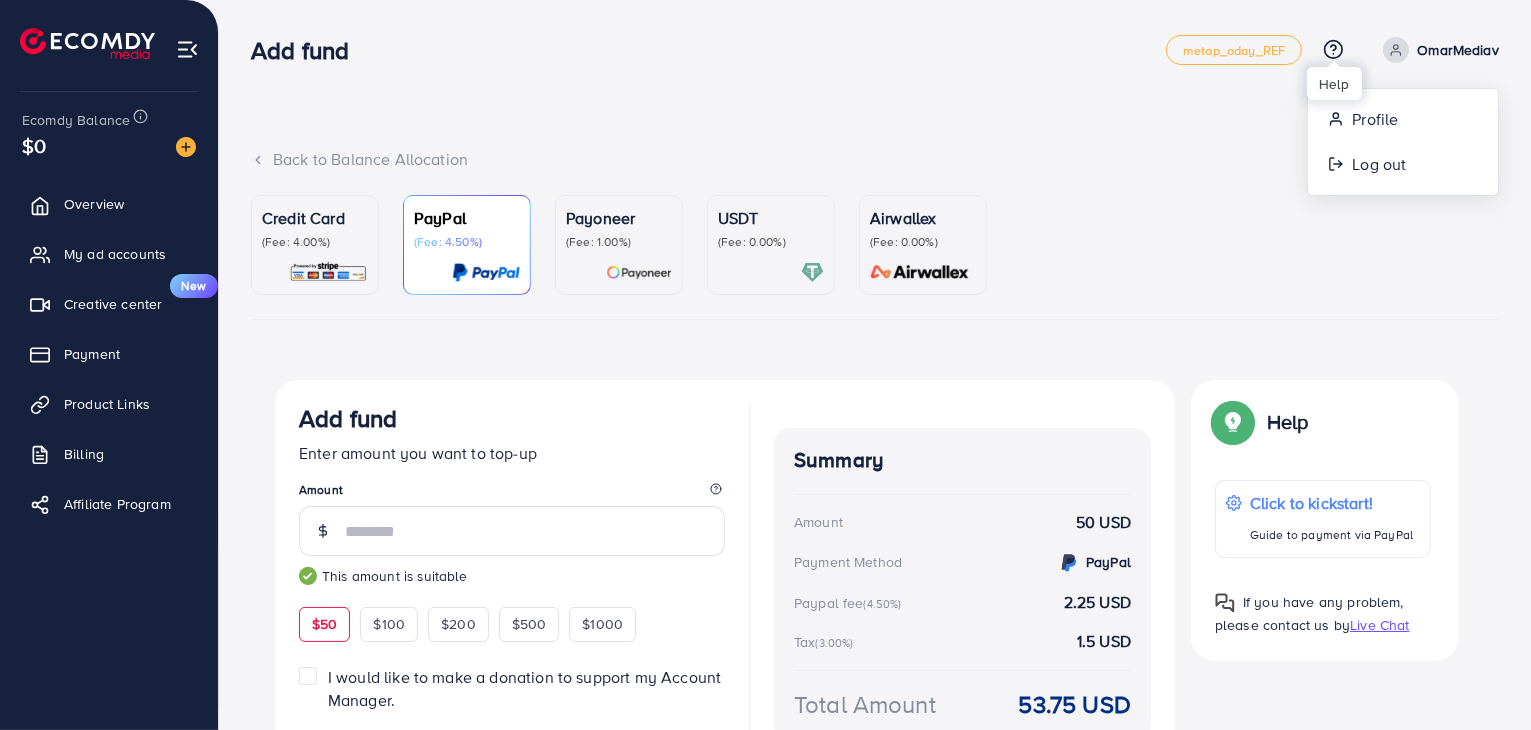 click 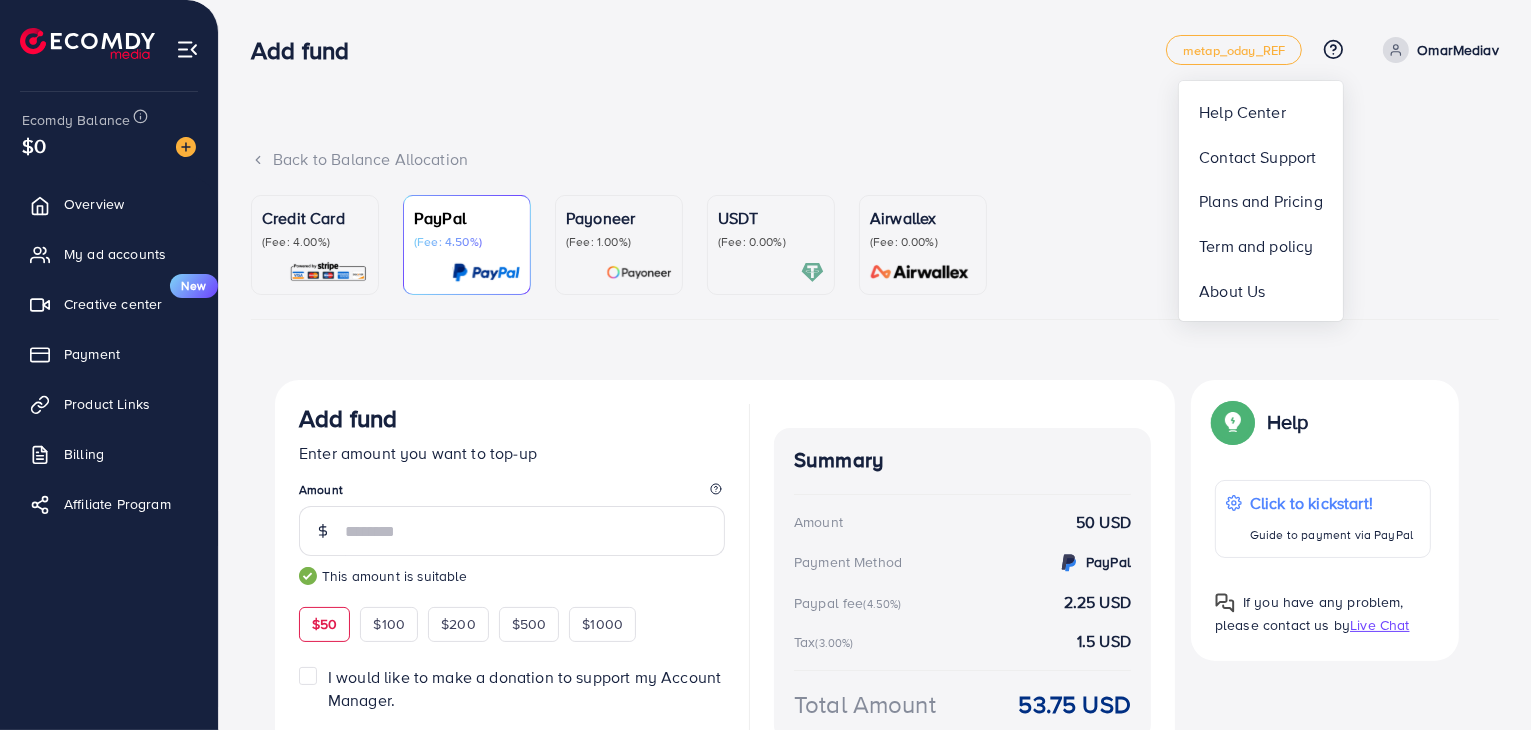 click on "Back to Balance Allocation" at bounding box center [875, 159] 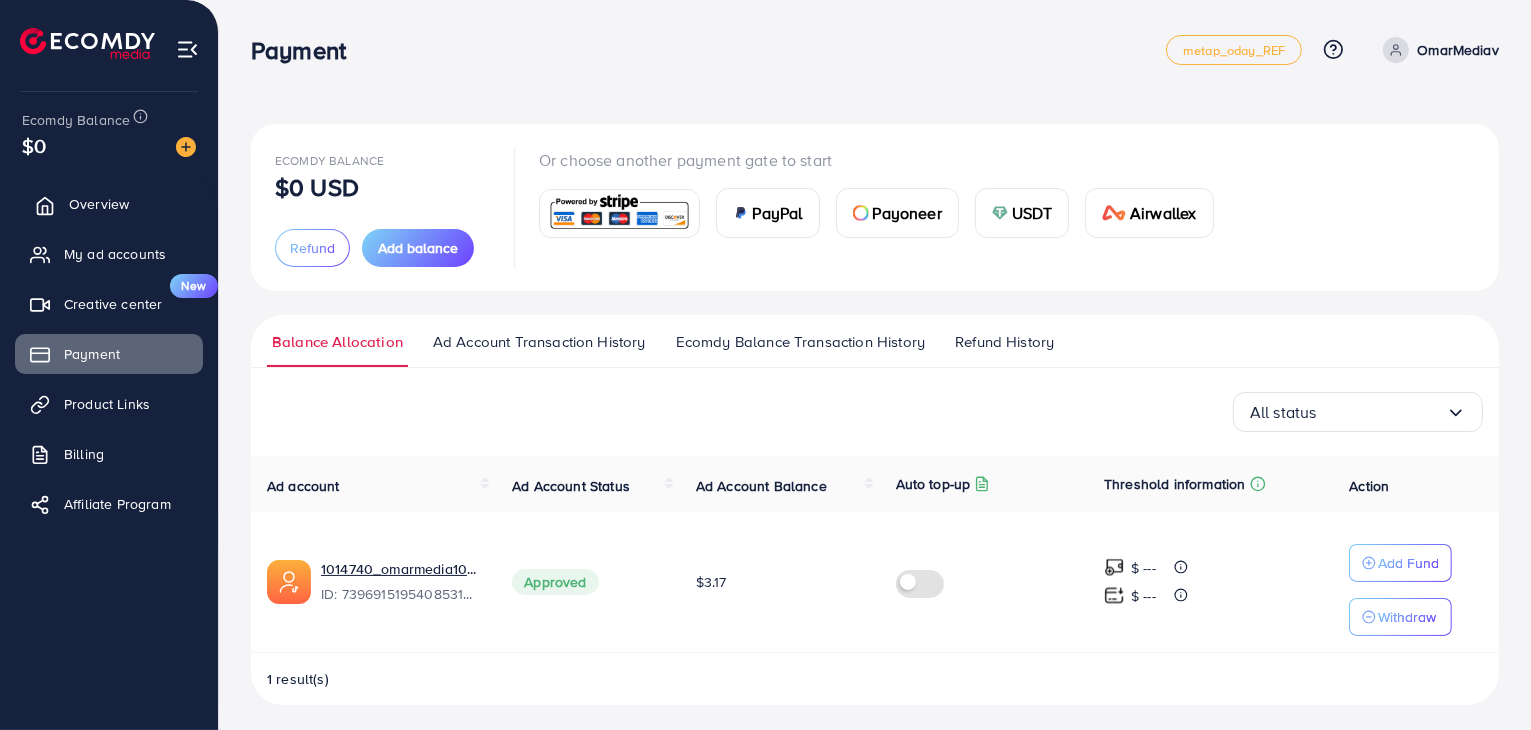 click on "Overview" at bounding box center [109, 204] 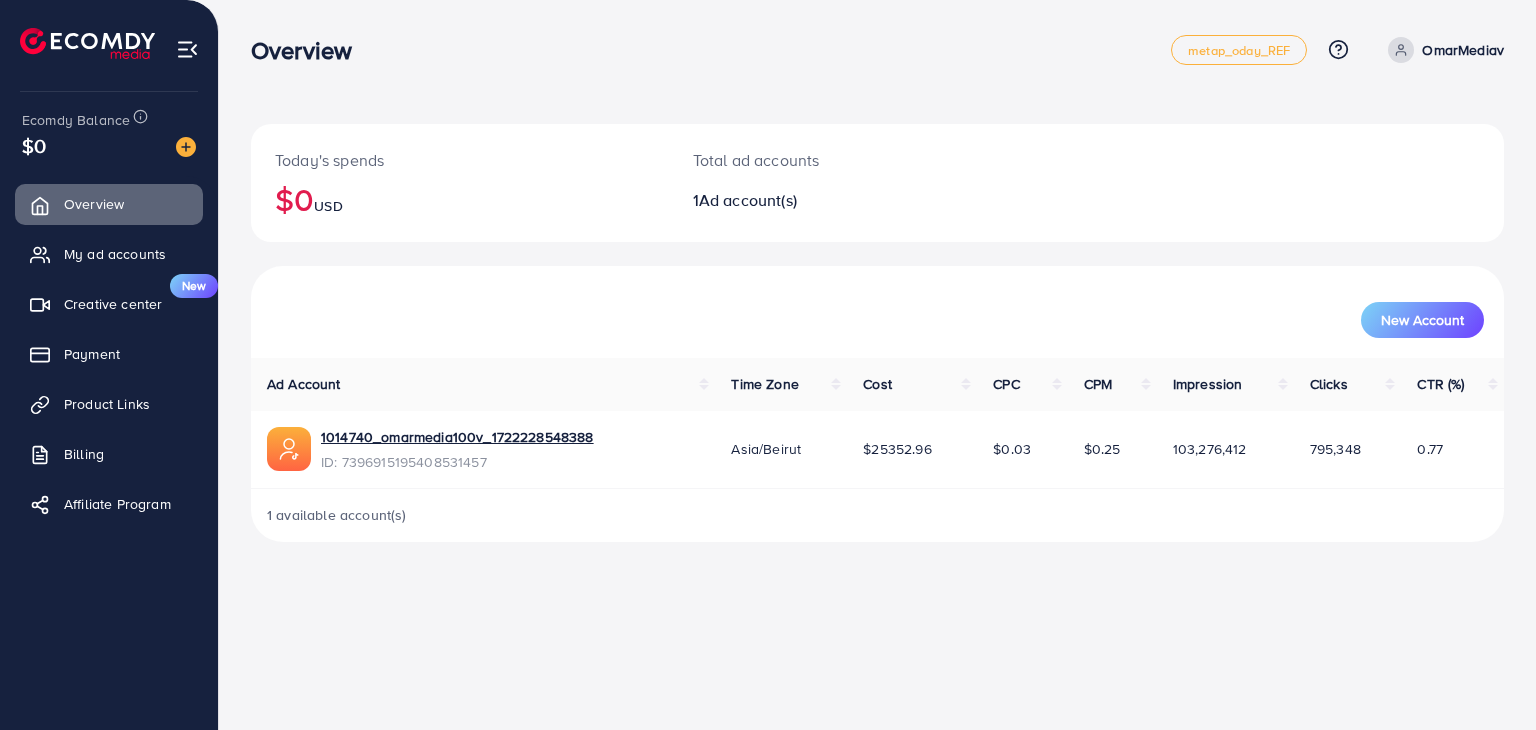 click on "OmarMediav" at bounding box center (1463, 50) 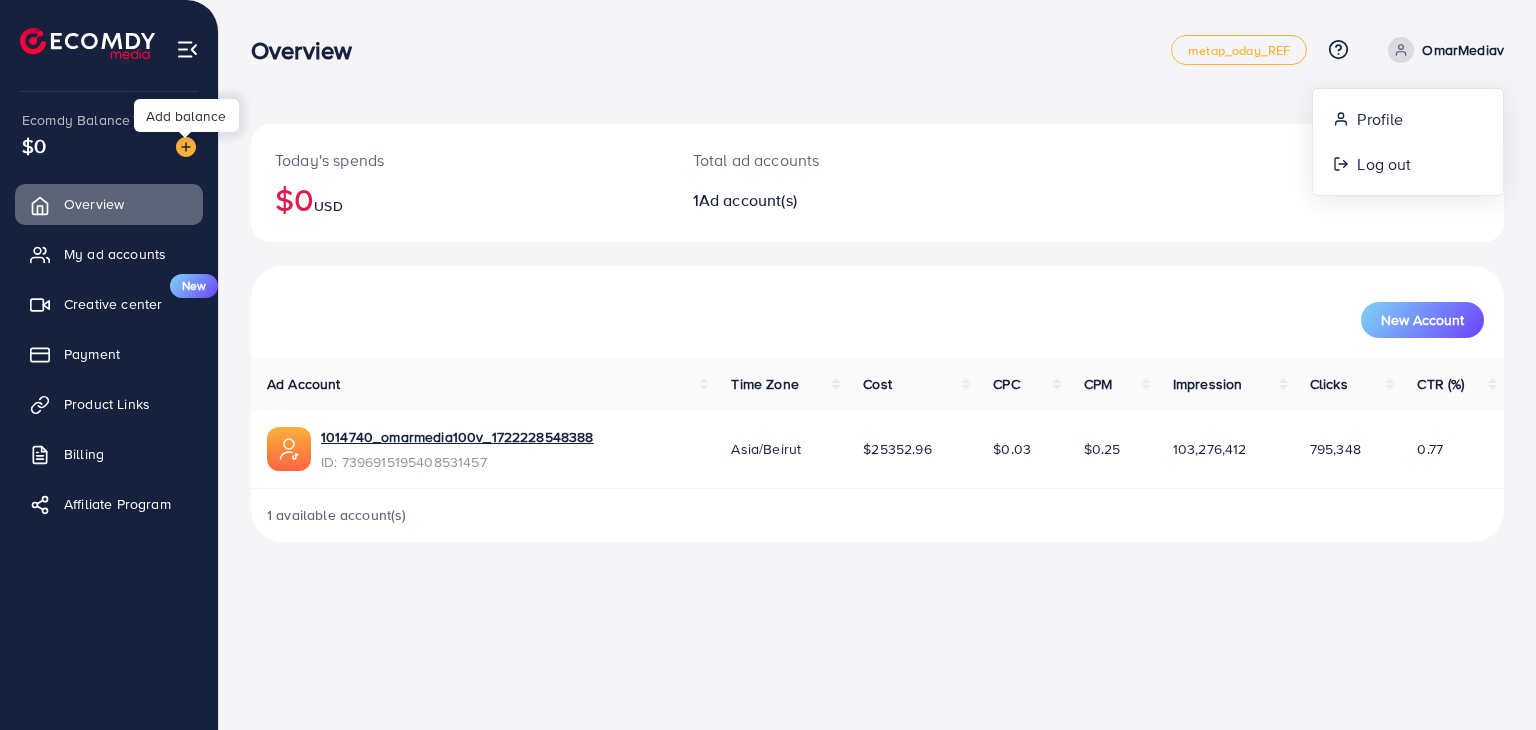 click at bounding box center (186, 147) 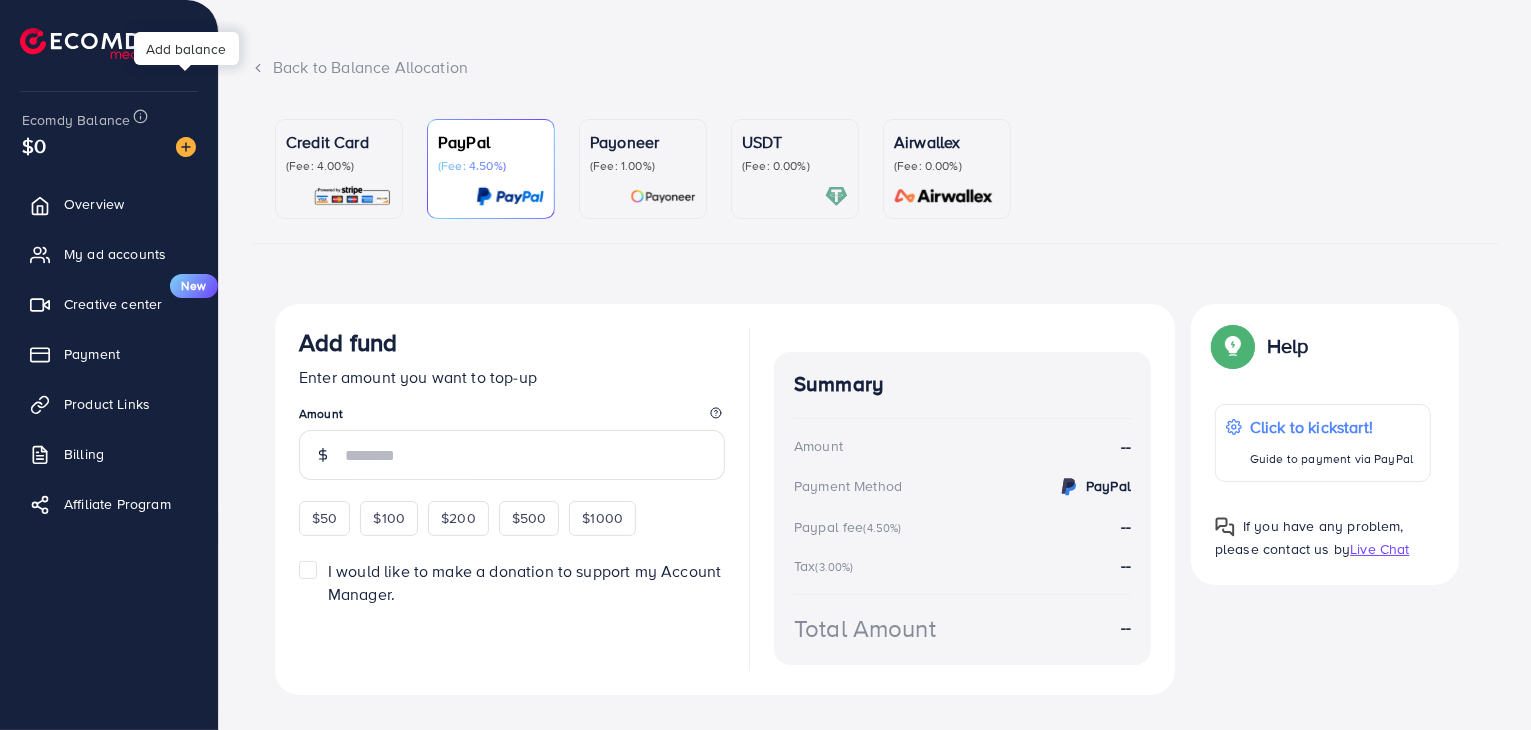 scroll, scrollTop: 100, scrollLeft: 0, axis: vertical 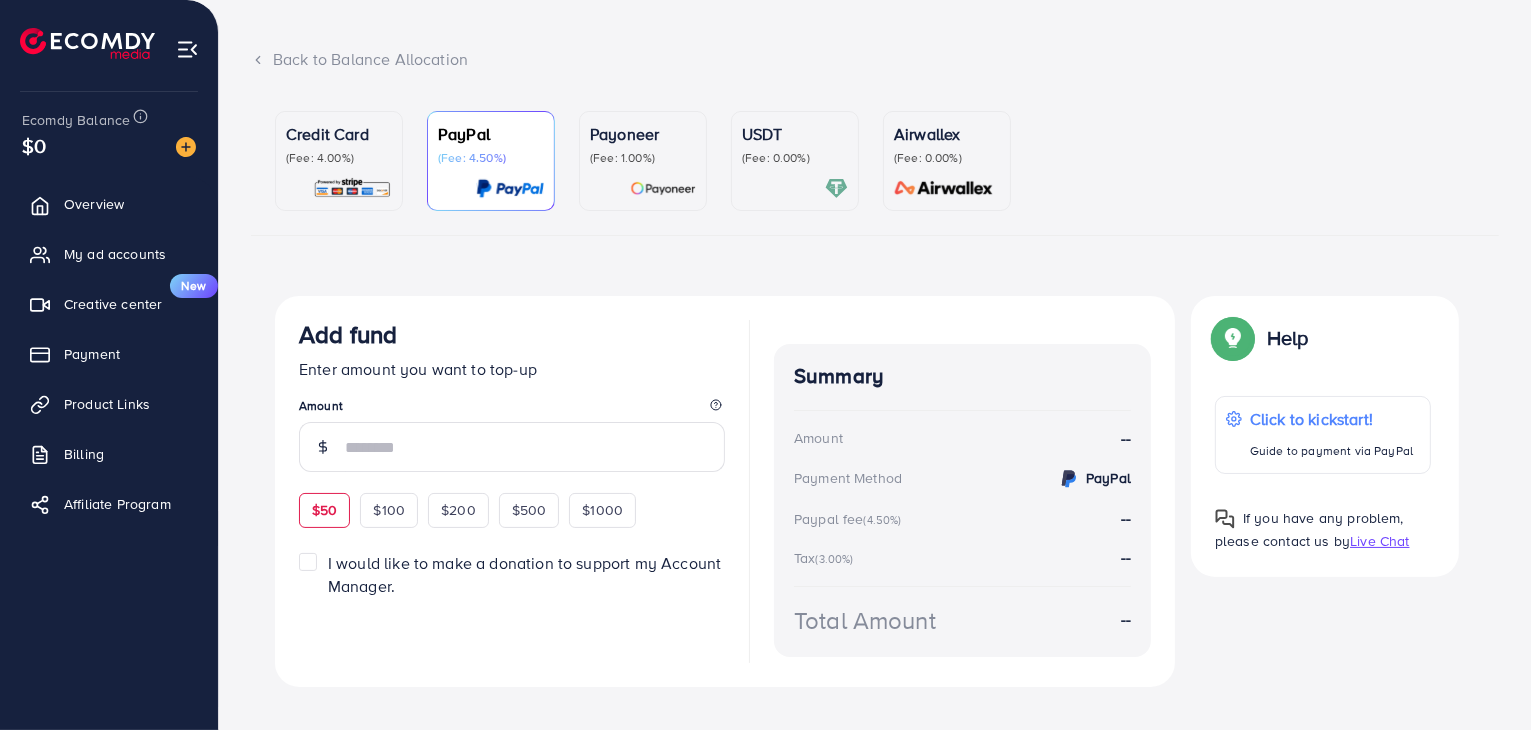 click on "$50" at bounding box center (324, 510) 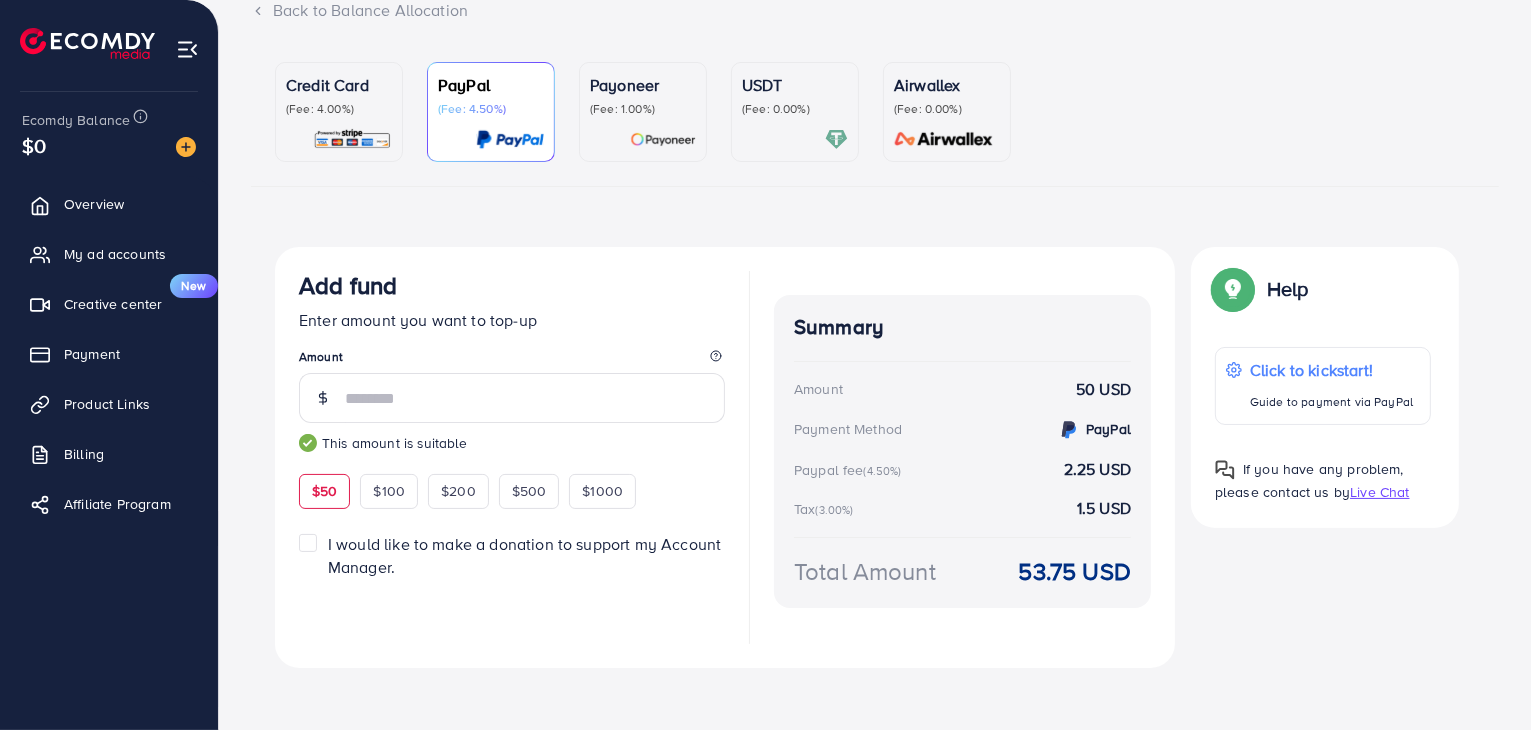 scroll, scrollTop: 158, scrollLeft: 0, axis: vertical 